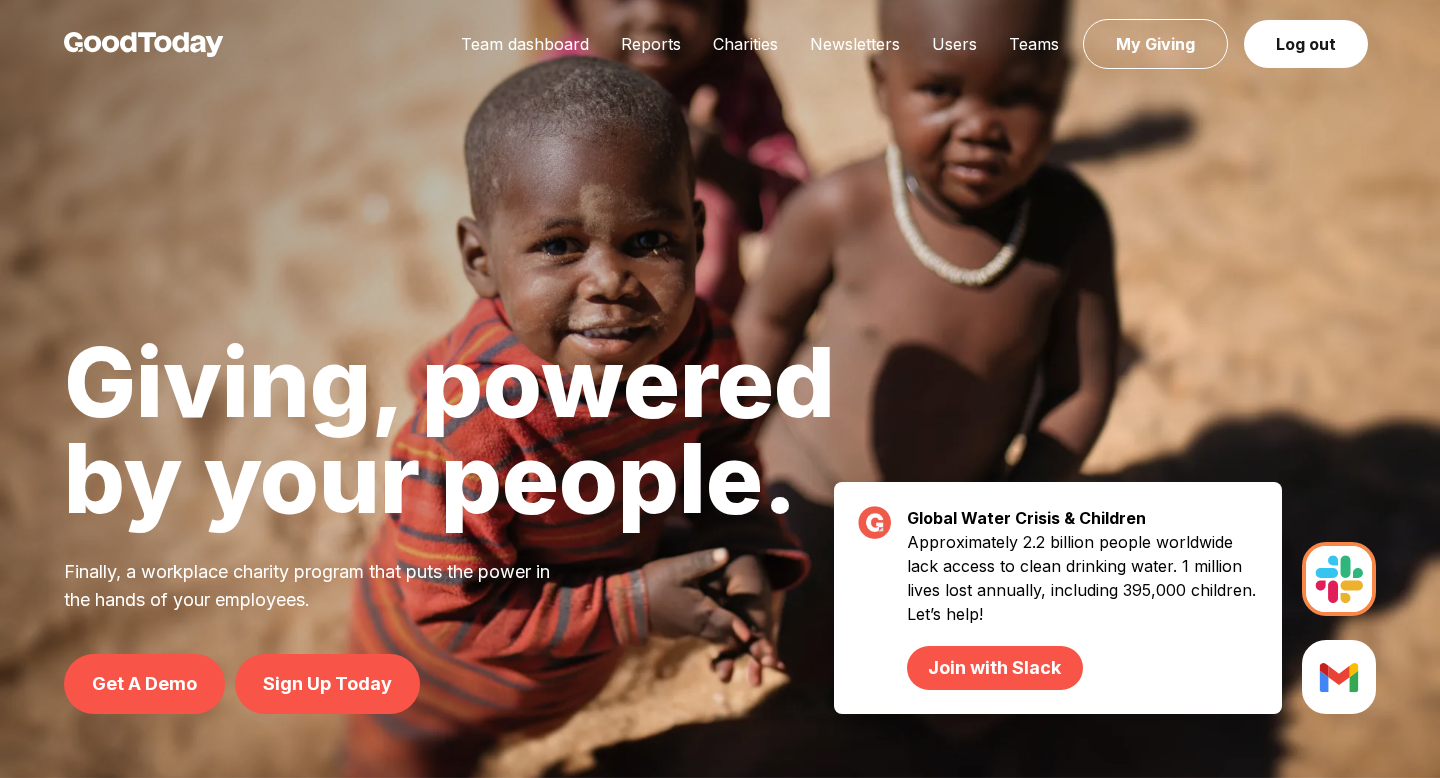 scroll, scrollTop: 0, scrollLeft: 0, axis: both 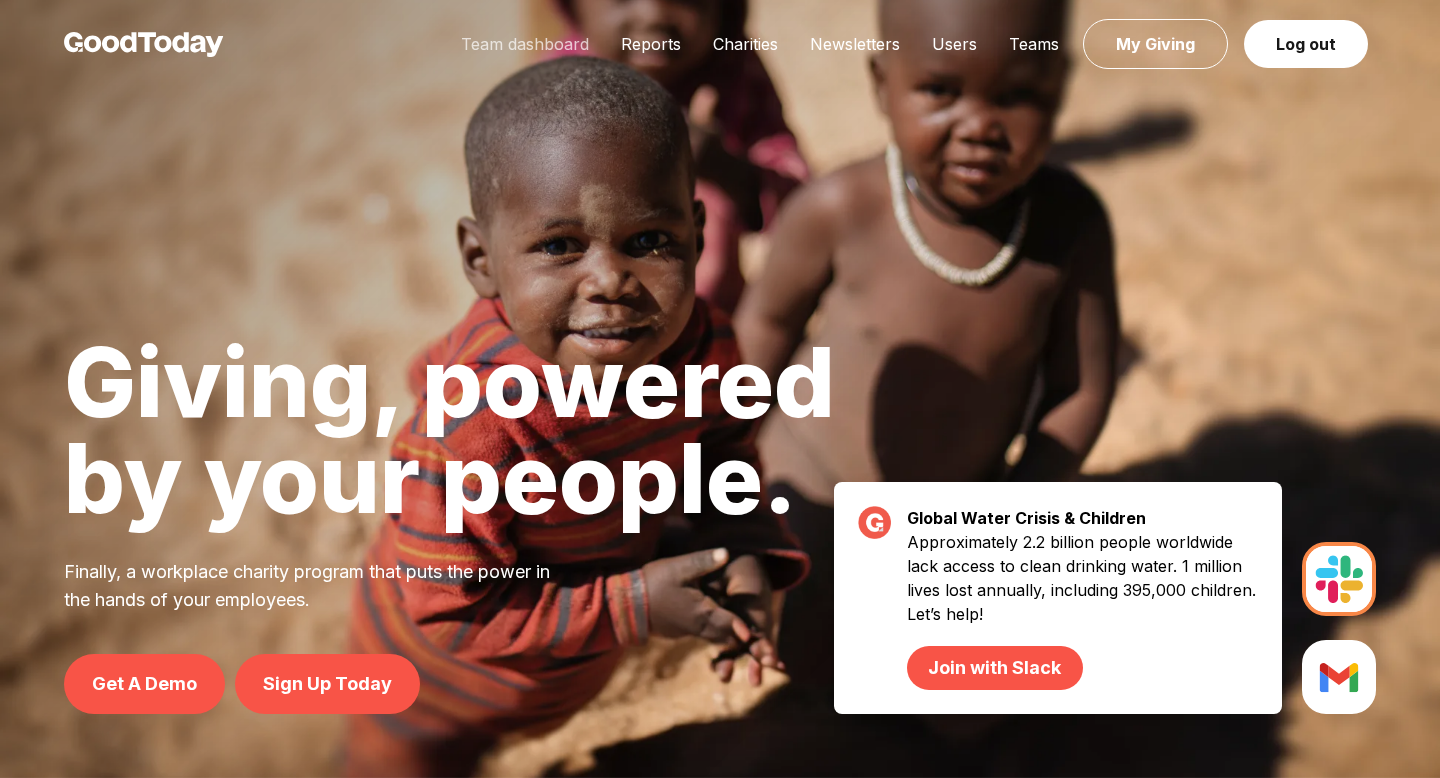 click on "Team dashboard" at bounding box center (525, 44) 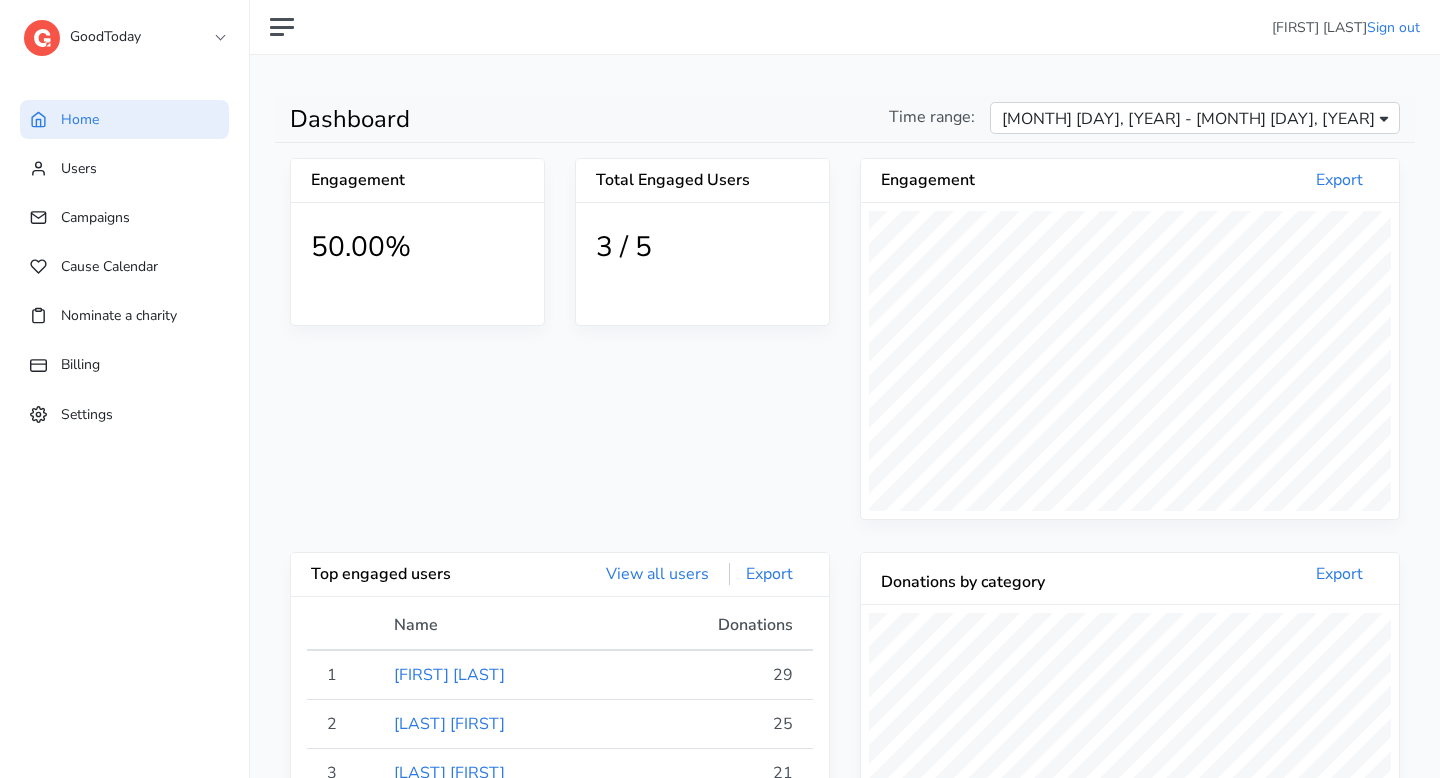 scroll, scrollTop: 0, scrollLeft: 0, axis: both 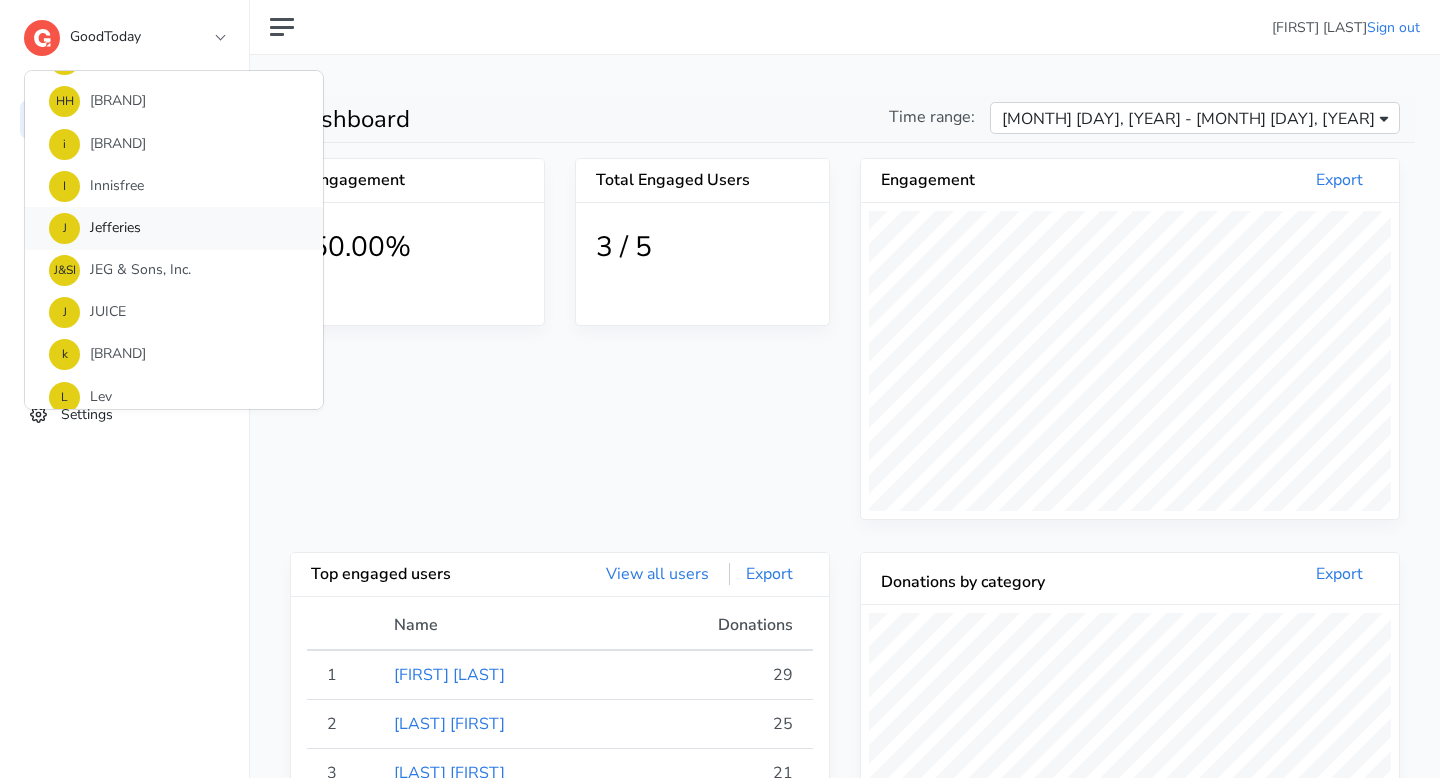 click on "J Jefferies" at bounding box center (174, 228) 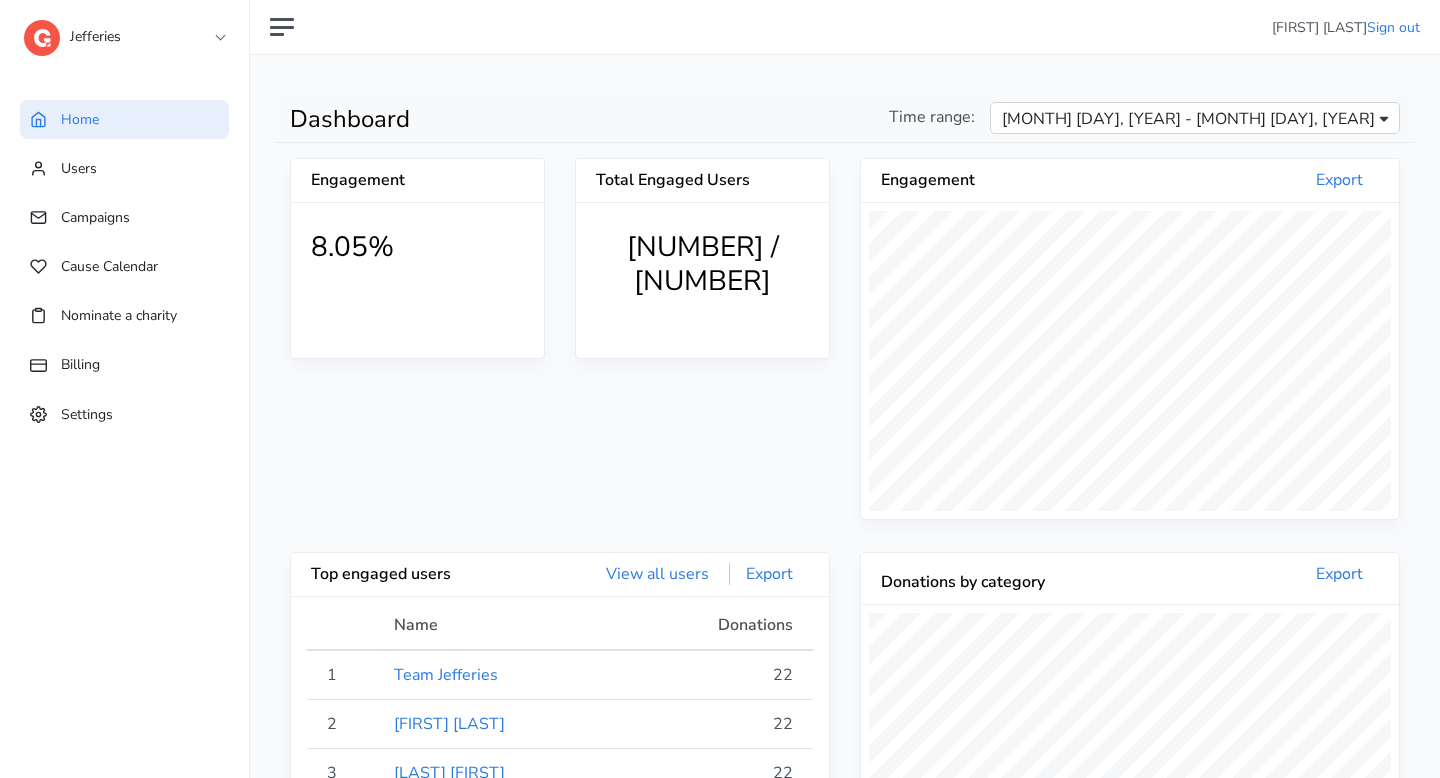 scroll, scrollTop: 999640, scrollLeft: 999462, axis: both 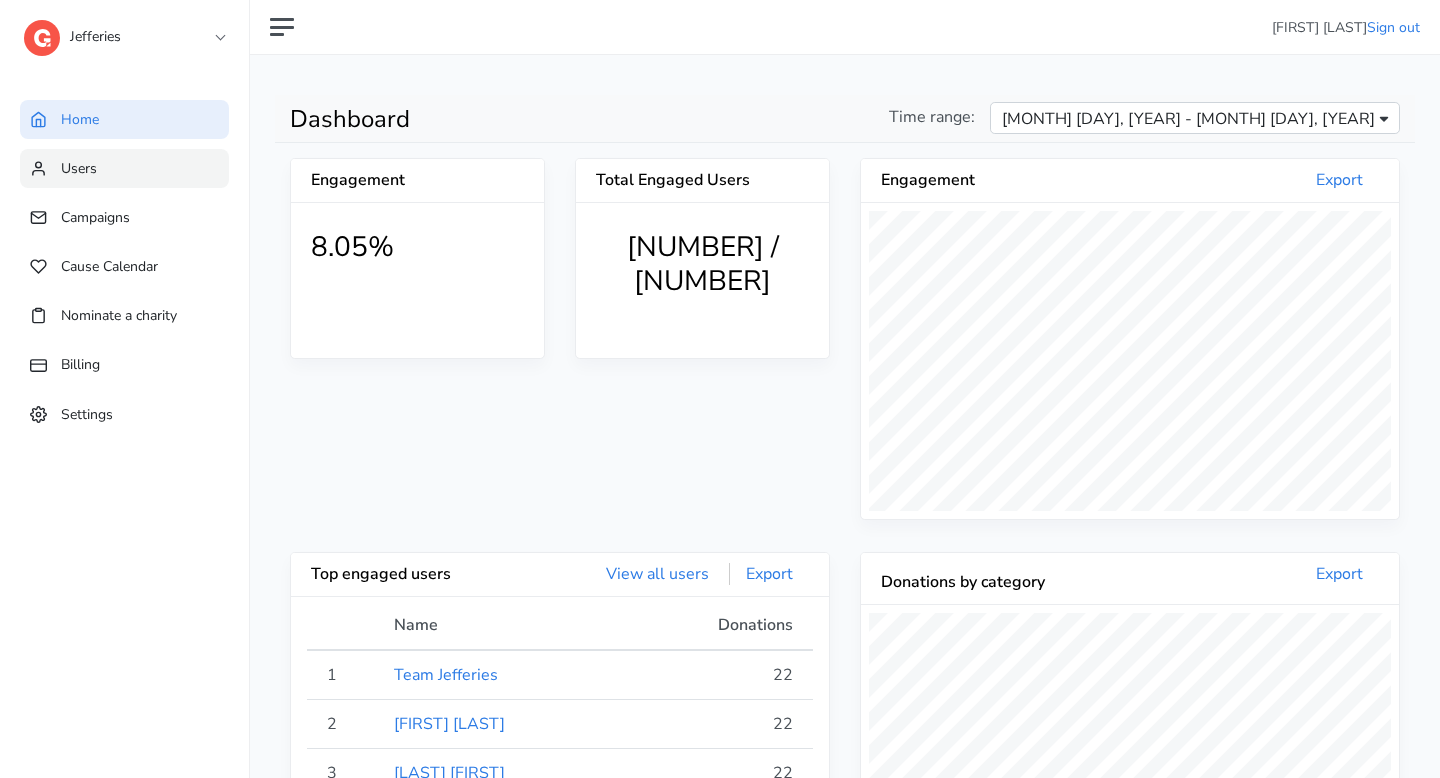 click on "Users" at bounding box center [124, 168] 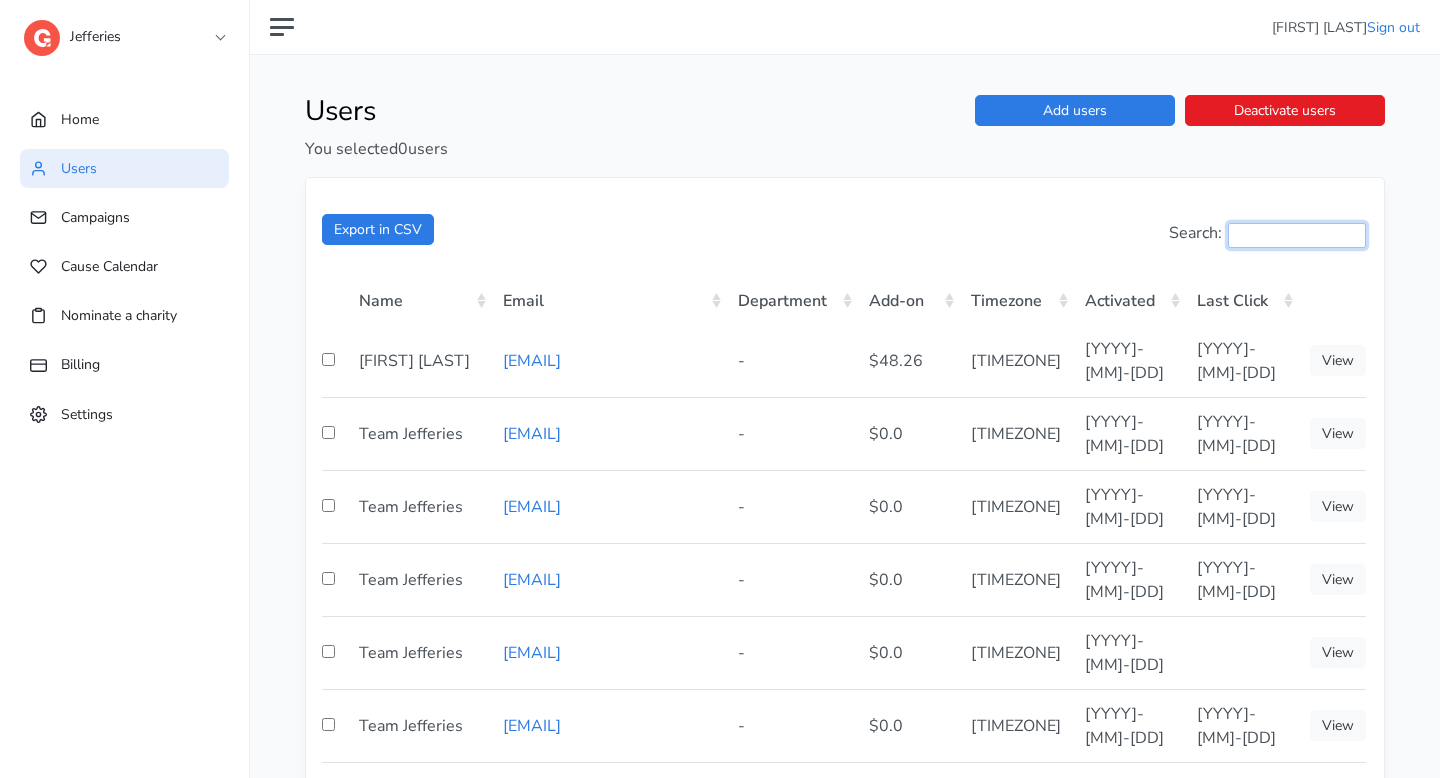 click on "Search:" at bounding box center (1297, 235) 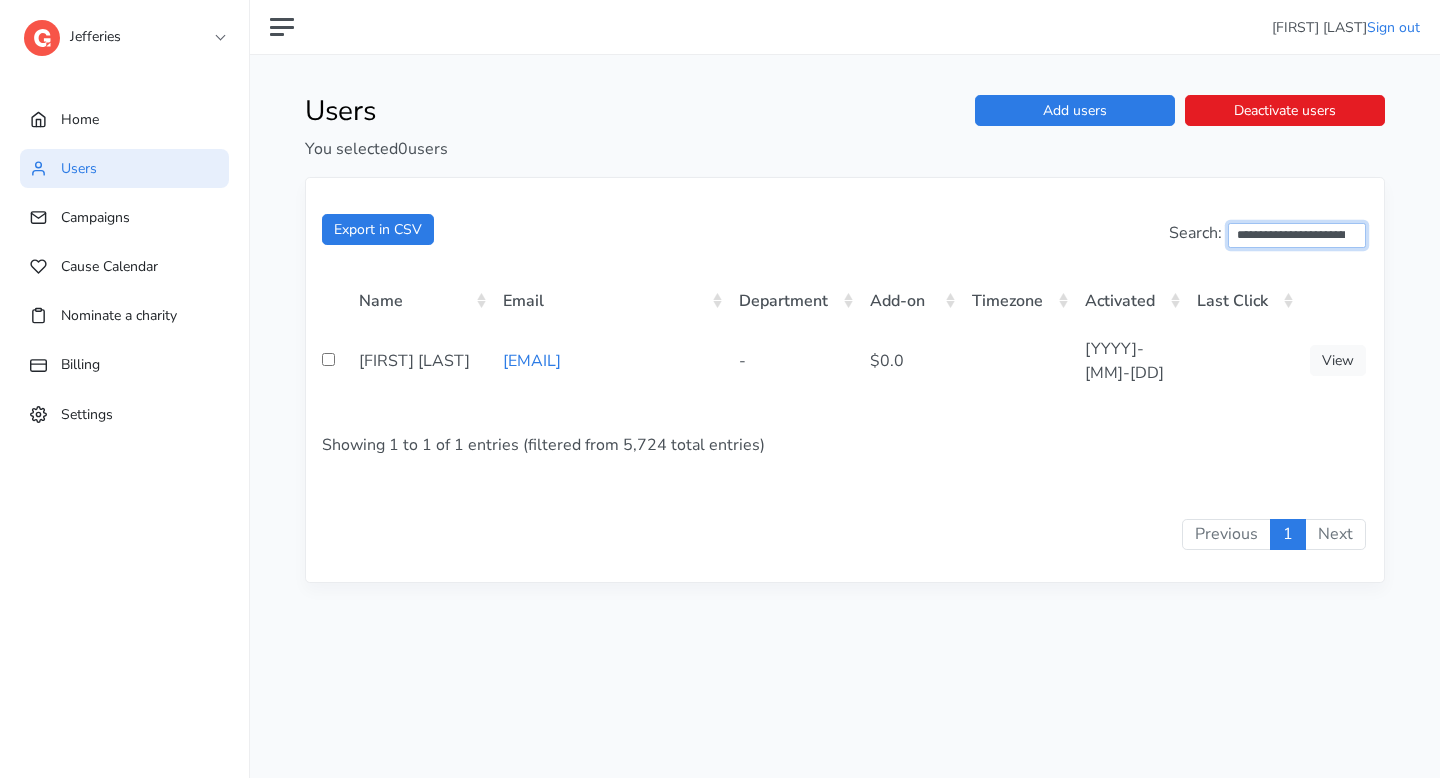 scroll, scrollTop: 0, scrollLeft: 5, axis: horizontal 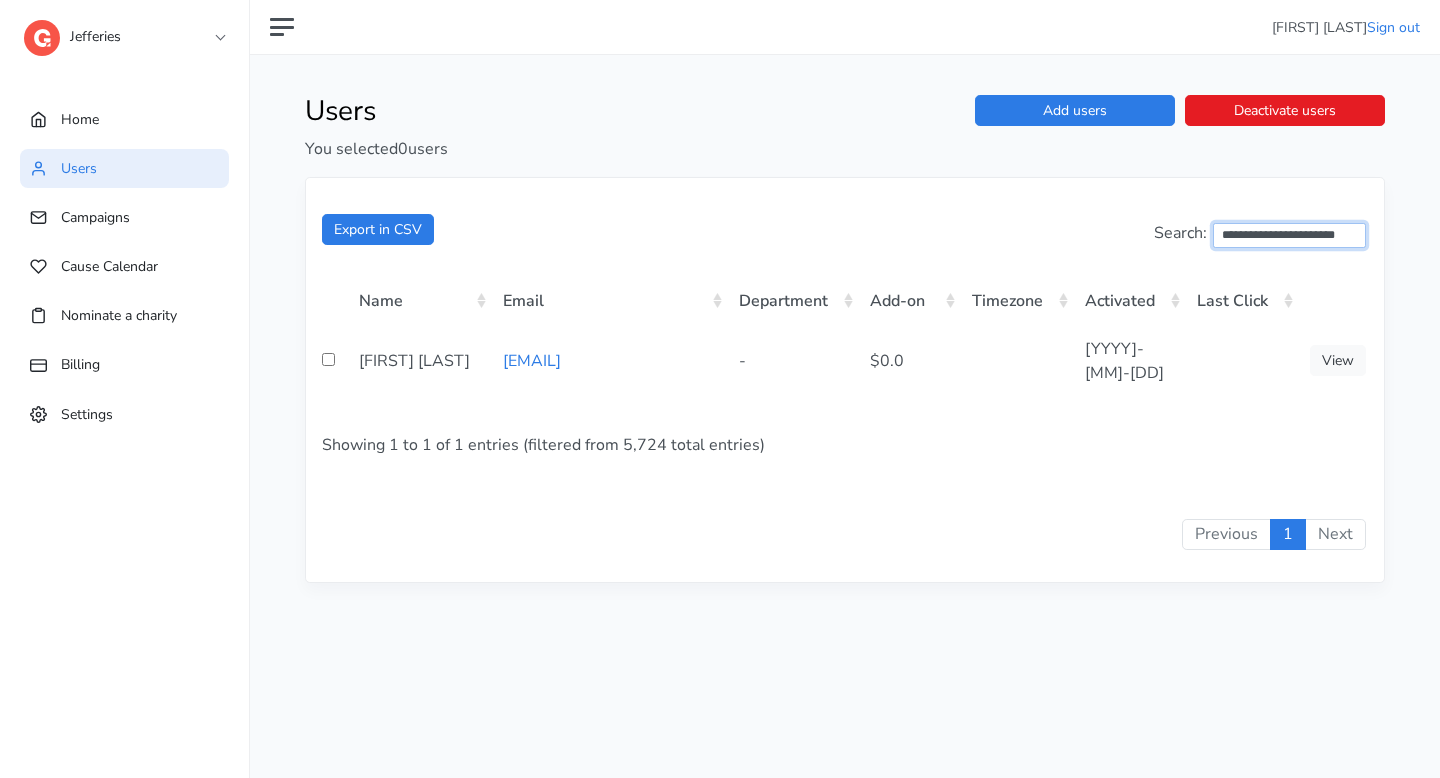 type on "**********" 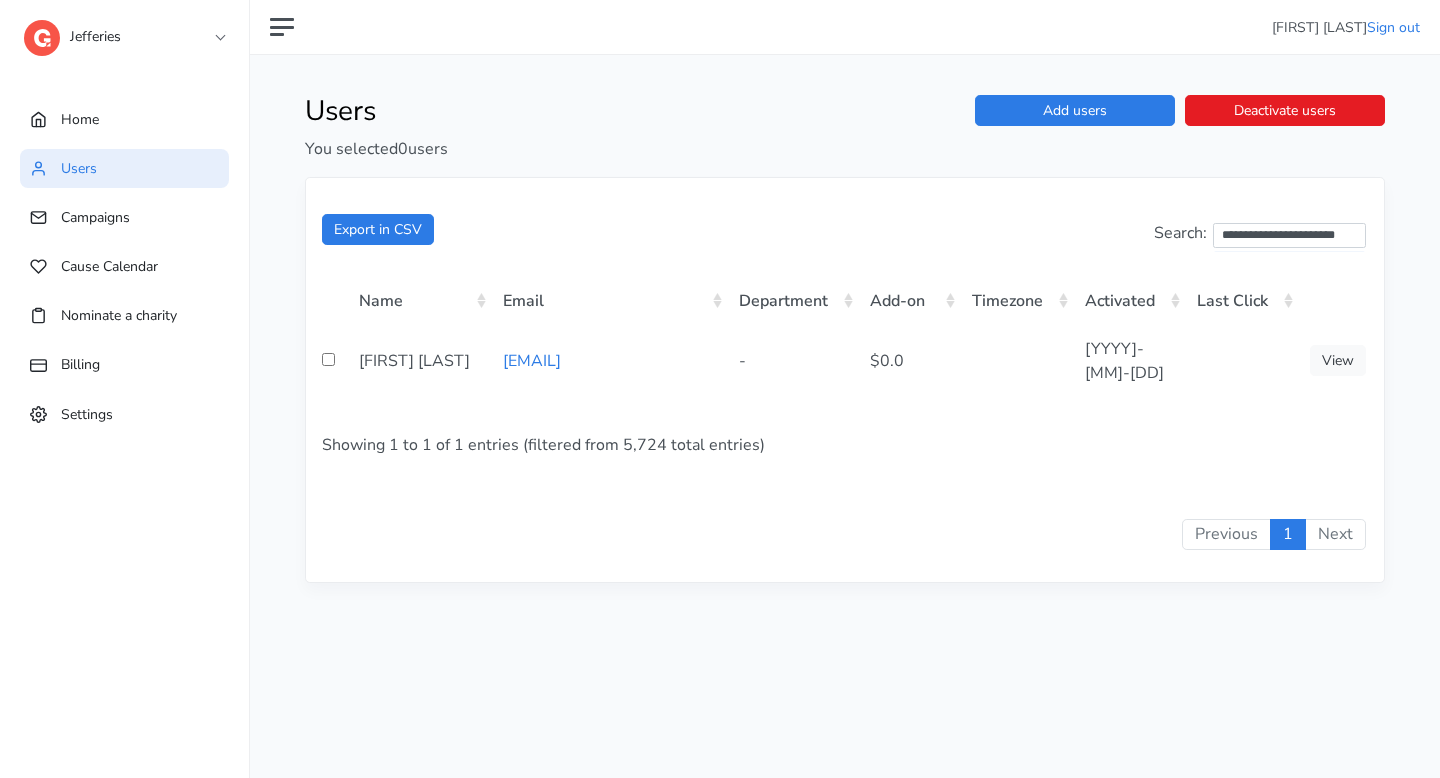 scroll, scrollTop: 0, scrollLeft: 0, axis: both 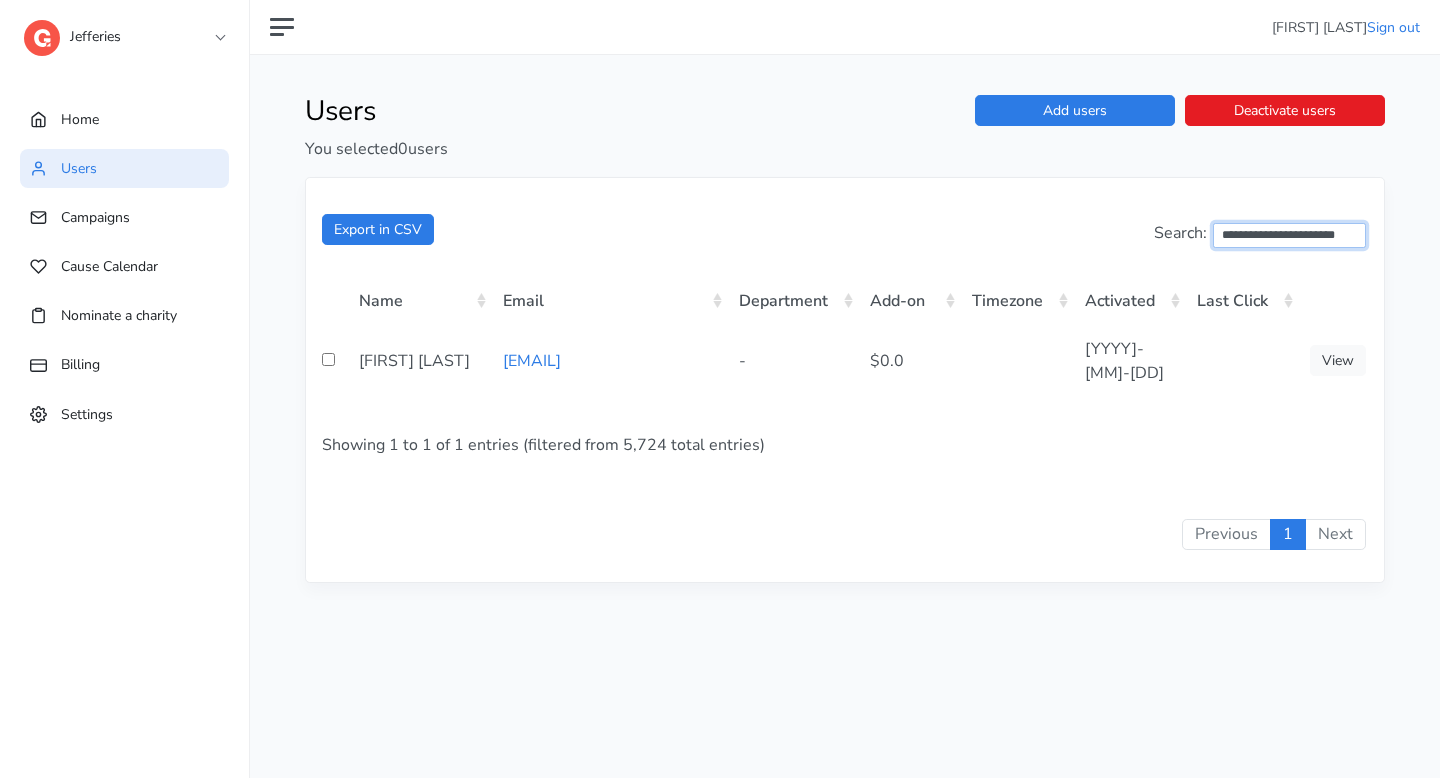 click on "**********" at bounding box center (1290, 235) 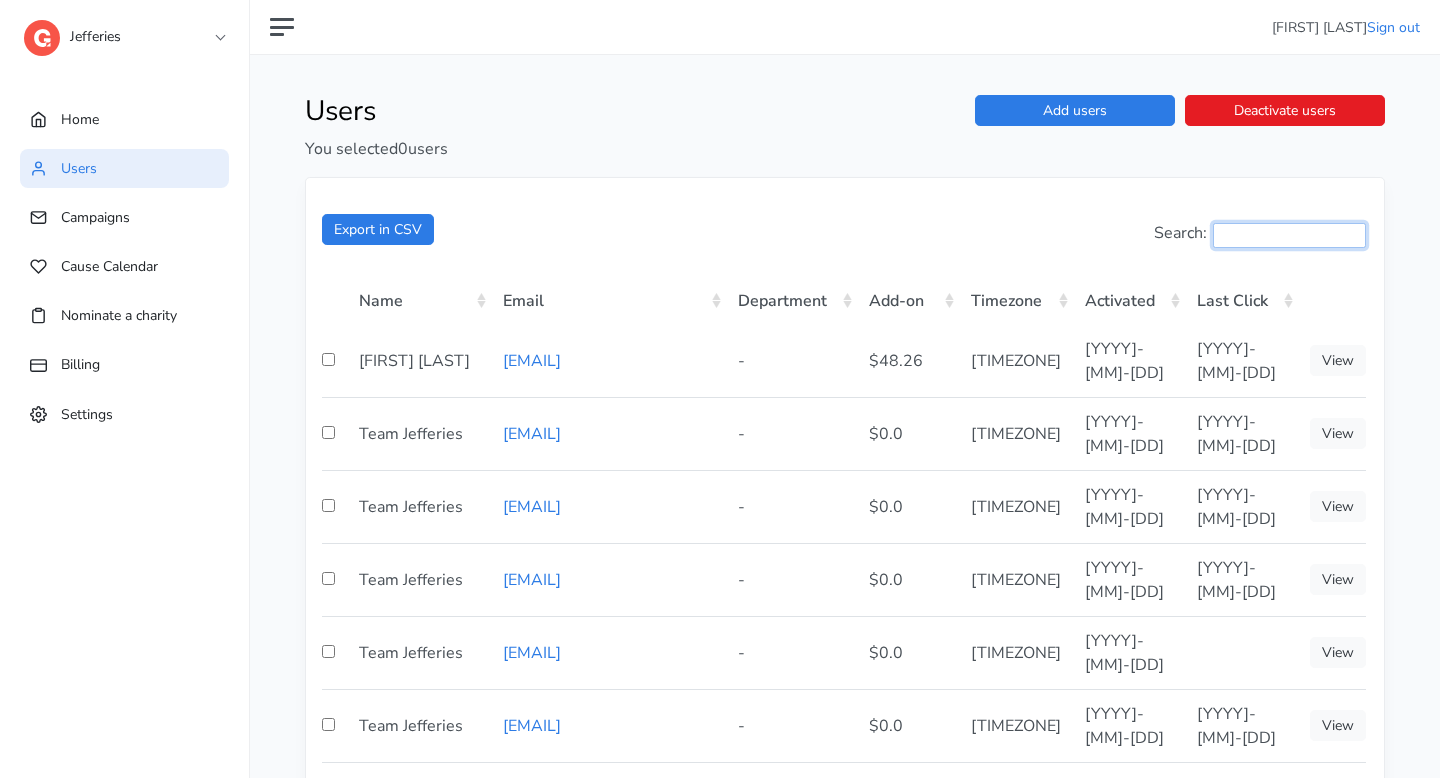 paste on "**********" 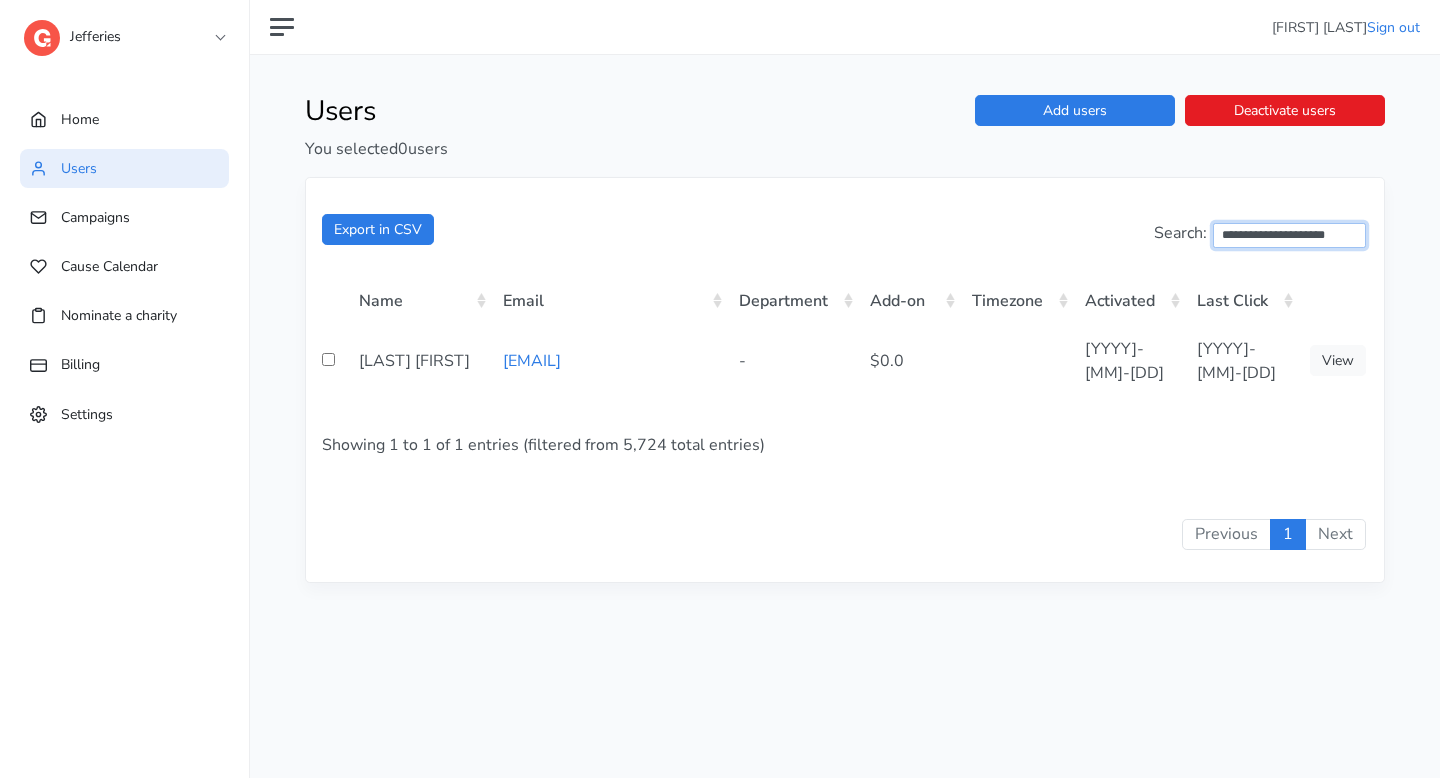 type on "**********" 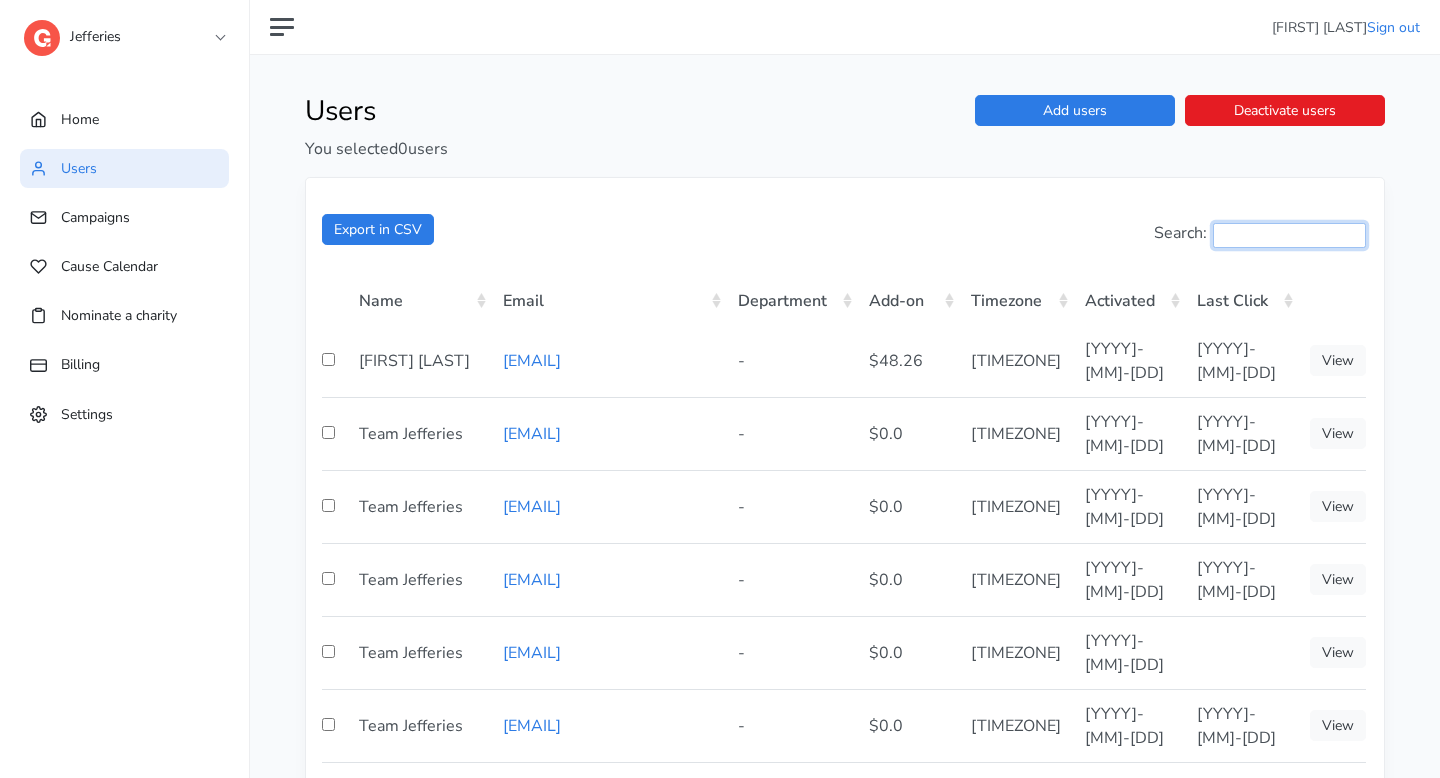 paste on "**********" 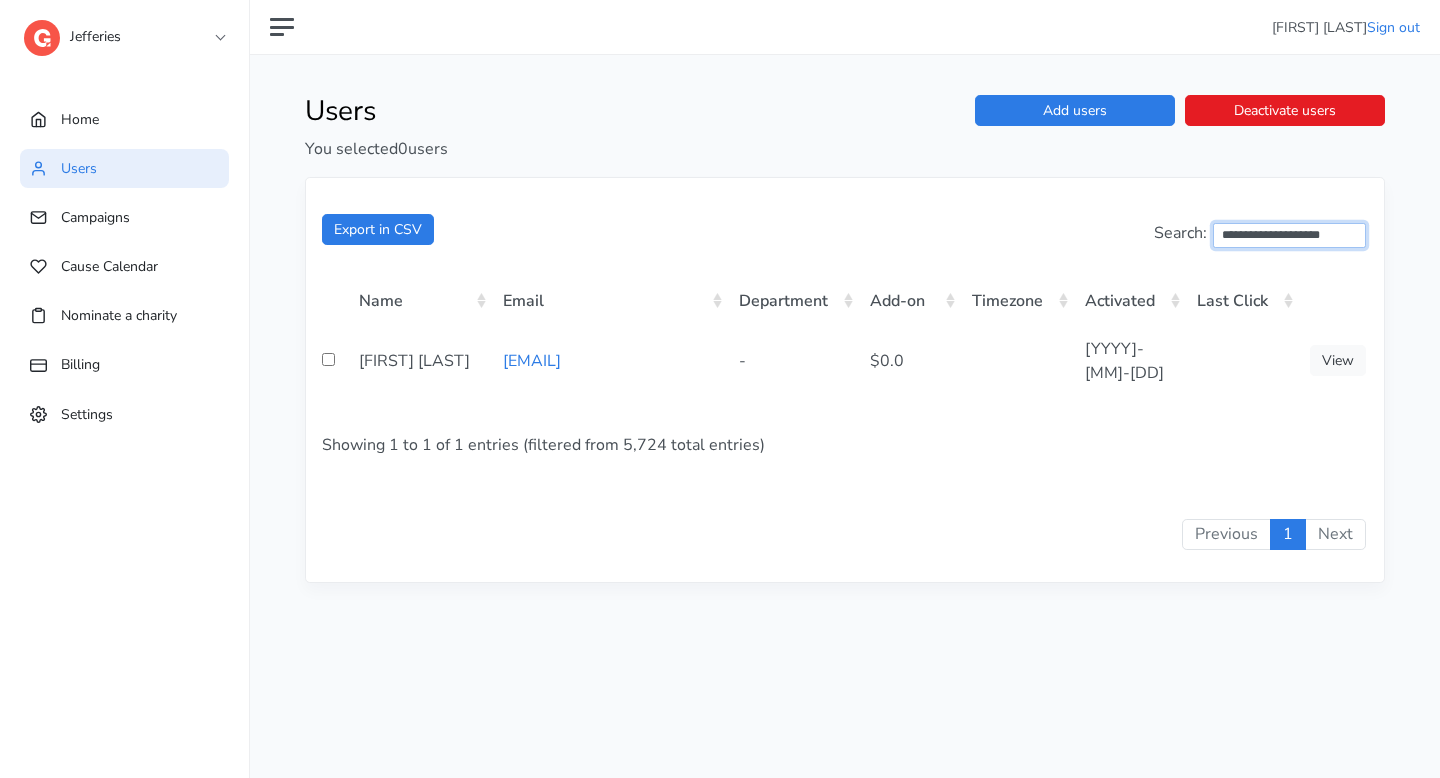 type on "**********" 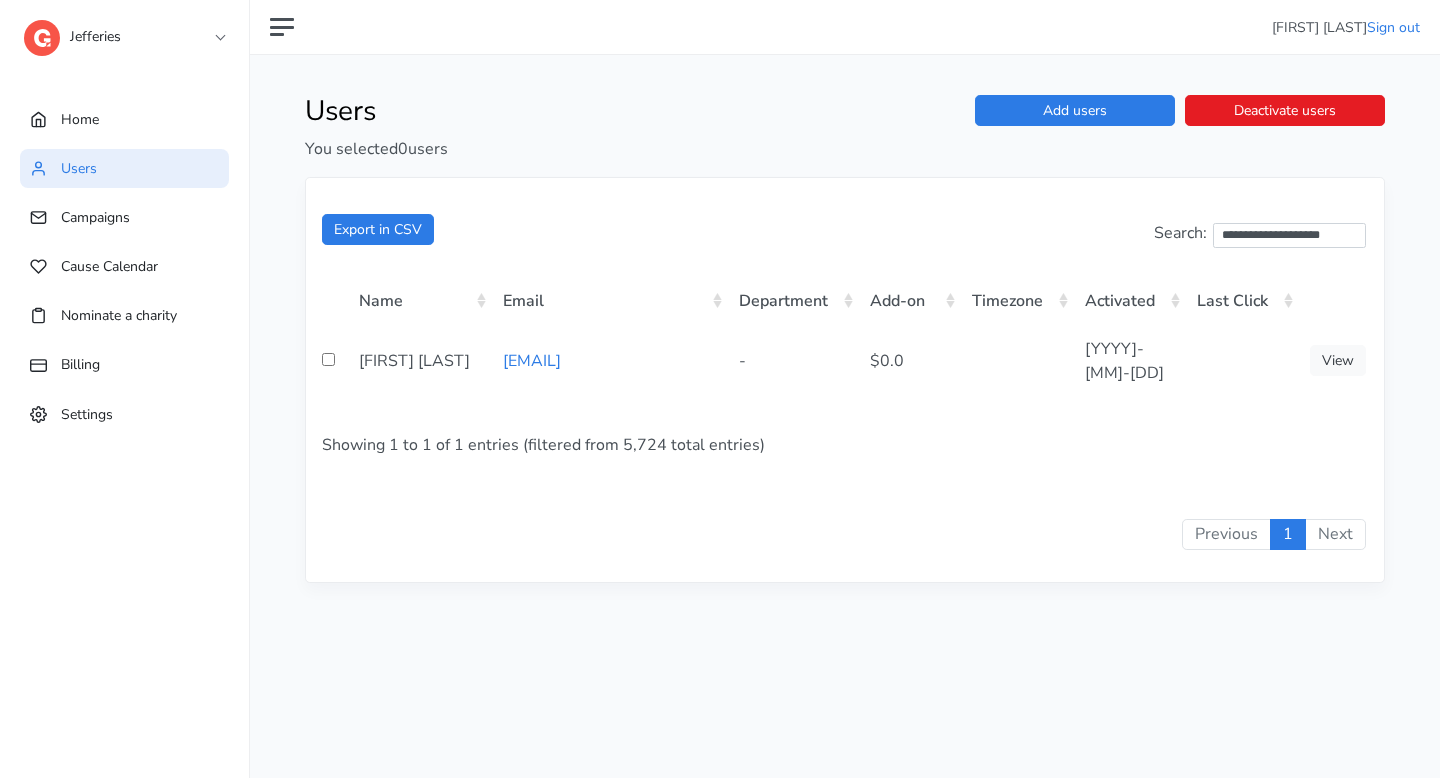 click on "Jefferies" at bounding box center [124, 32] 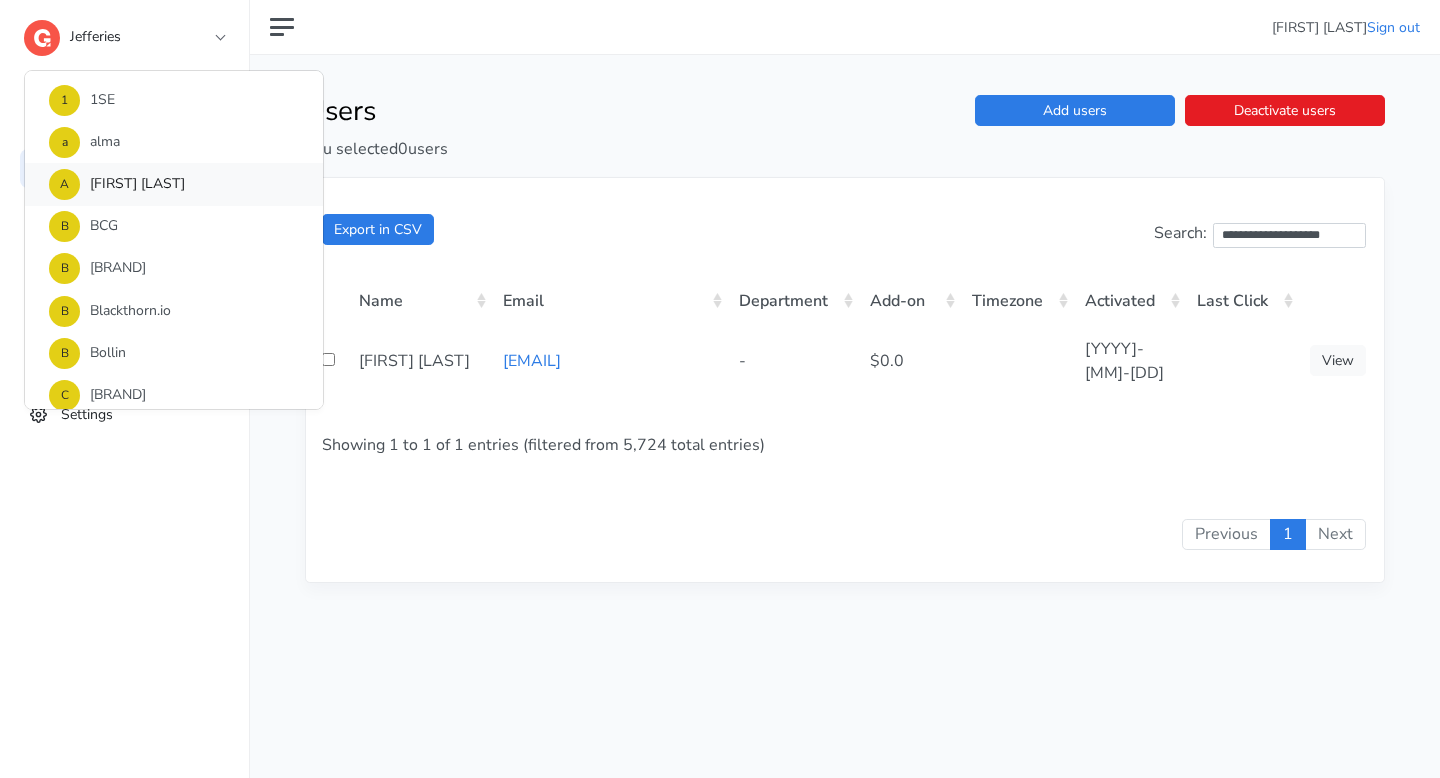 click on "A Analuisa" at bounding box center (174, 184) 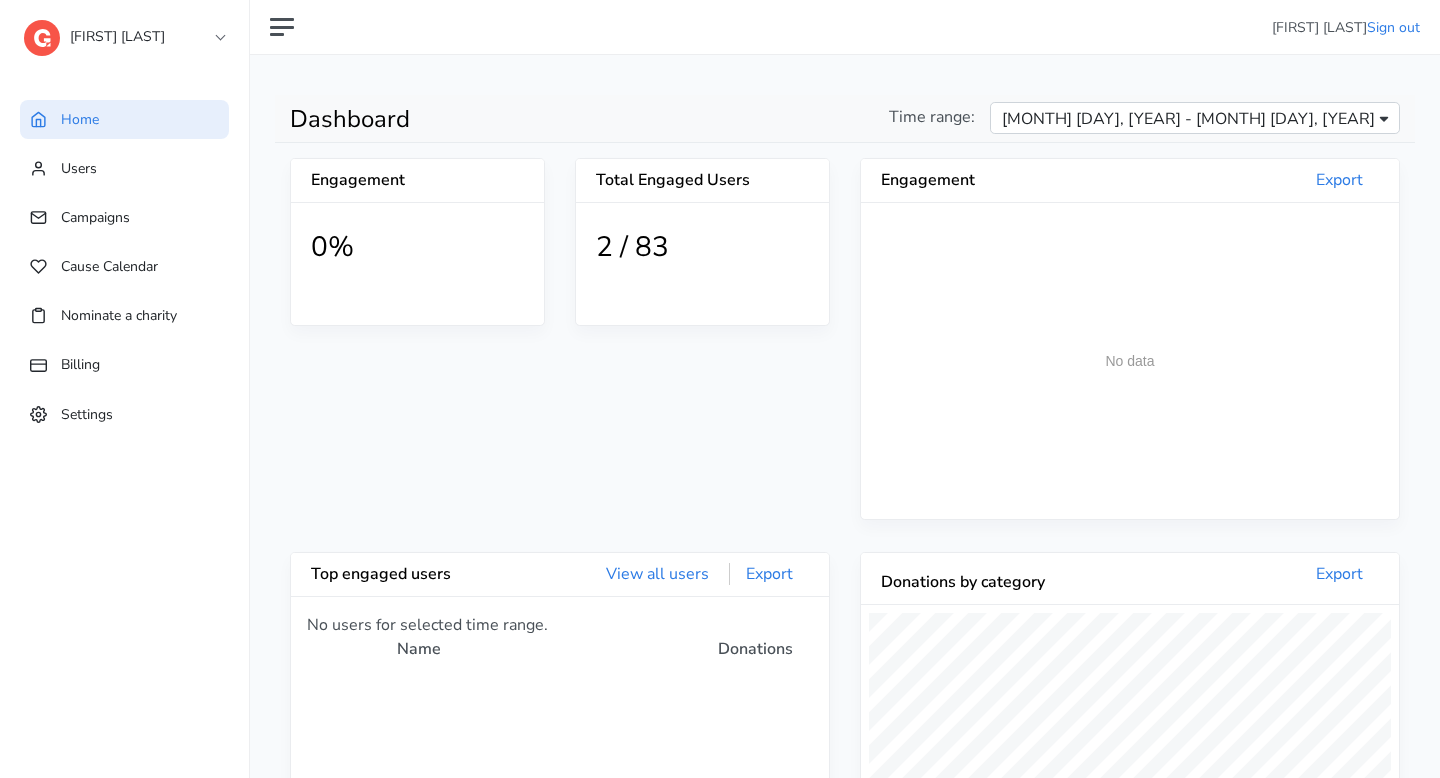 scroll, scrollTop: 999632, scrollLeft: 999462, axis: both 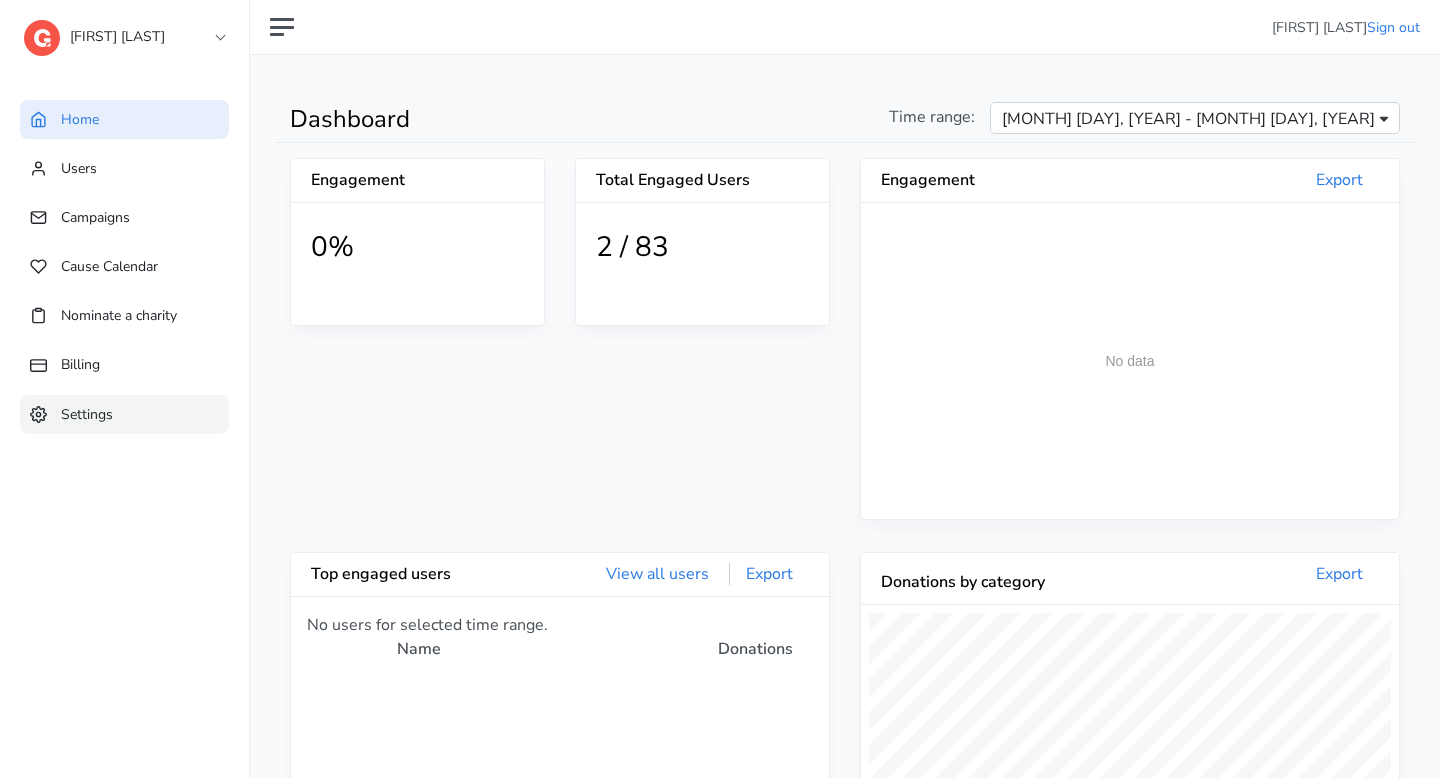 click on "Settings" at bounding box center [124, 414] 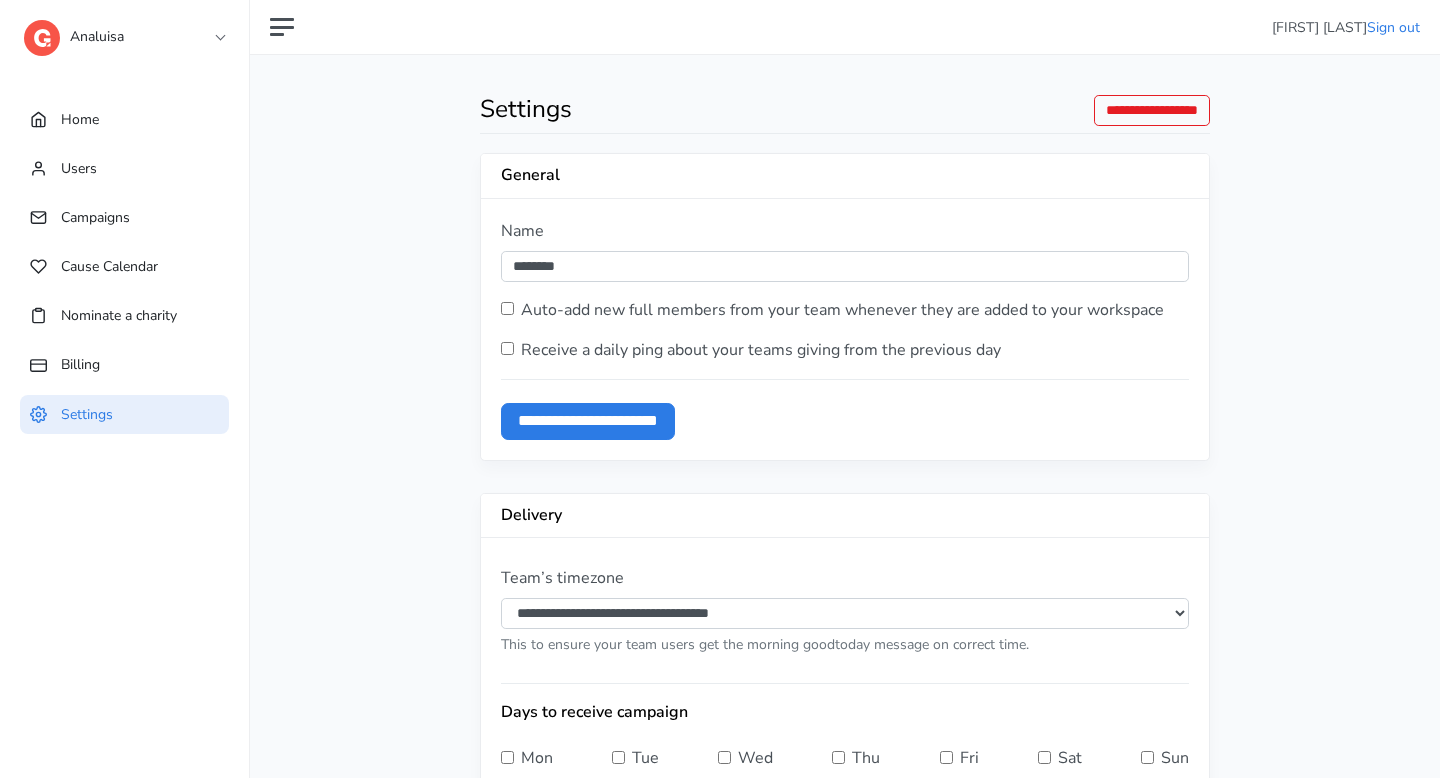 scroll, scrollTop: 0, scrollLeft: 0, axis: both 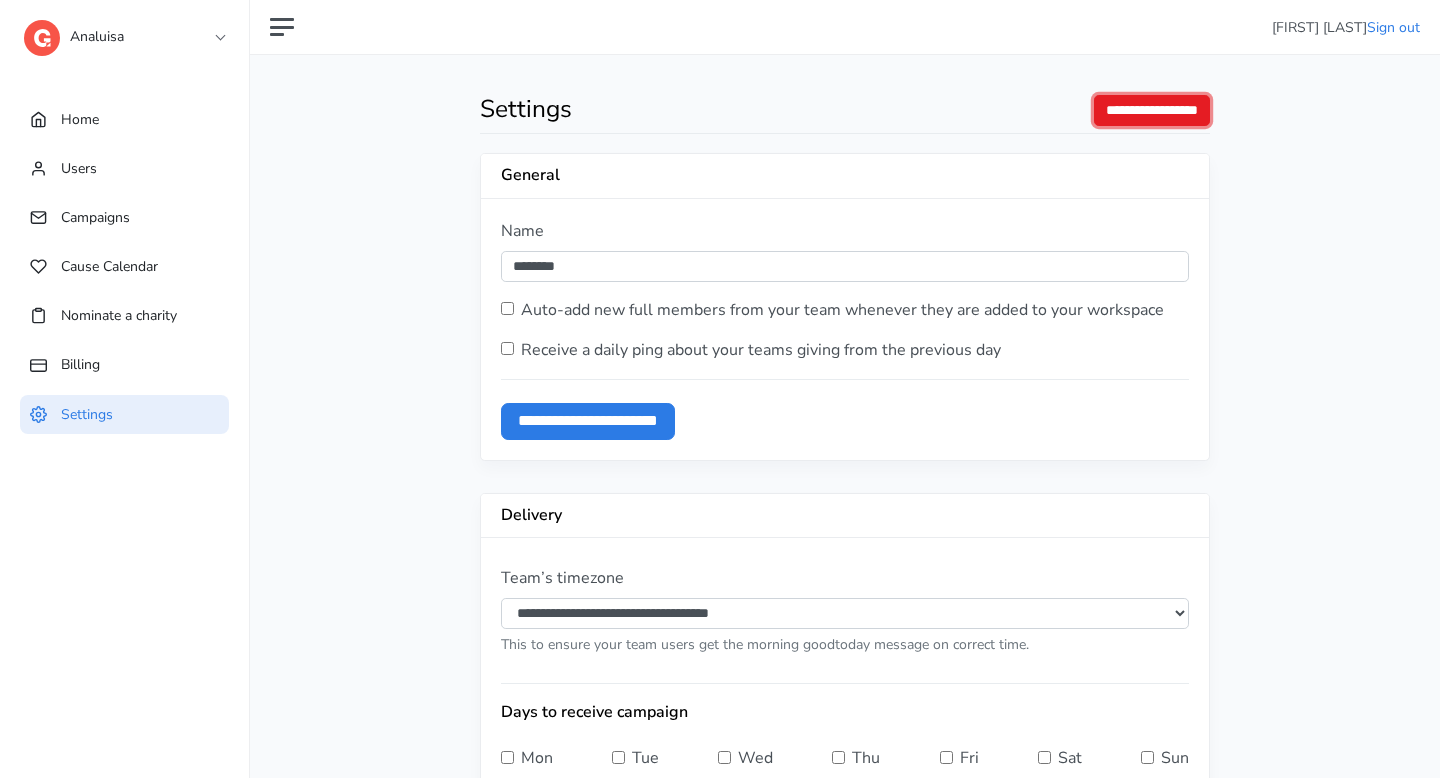 click on "**********" at bounding box center (1152, 110) 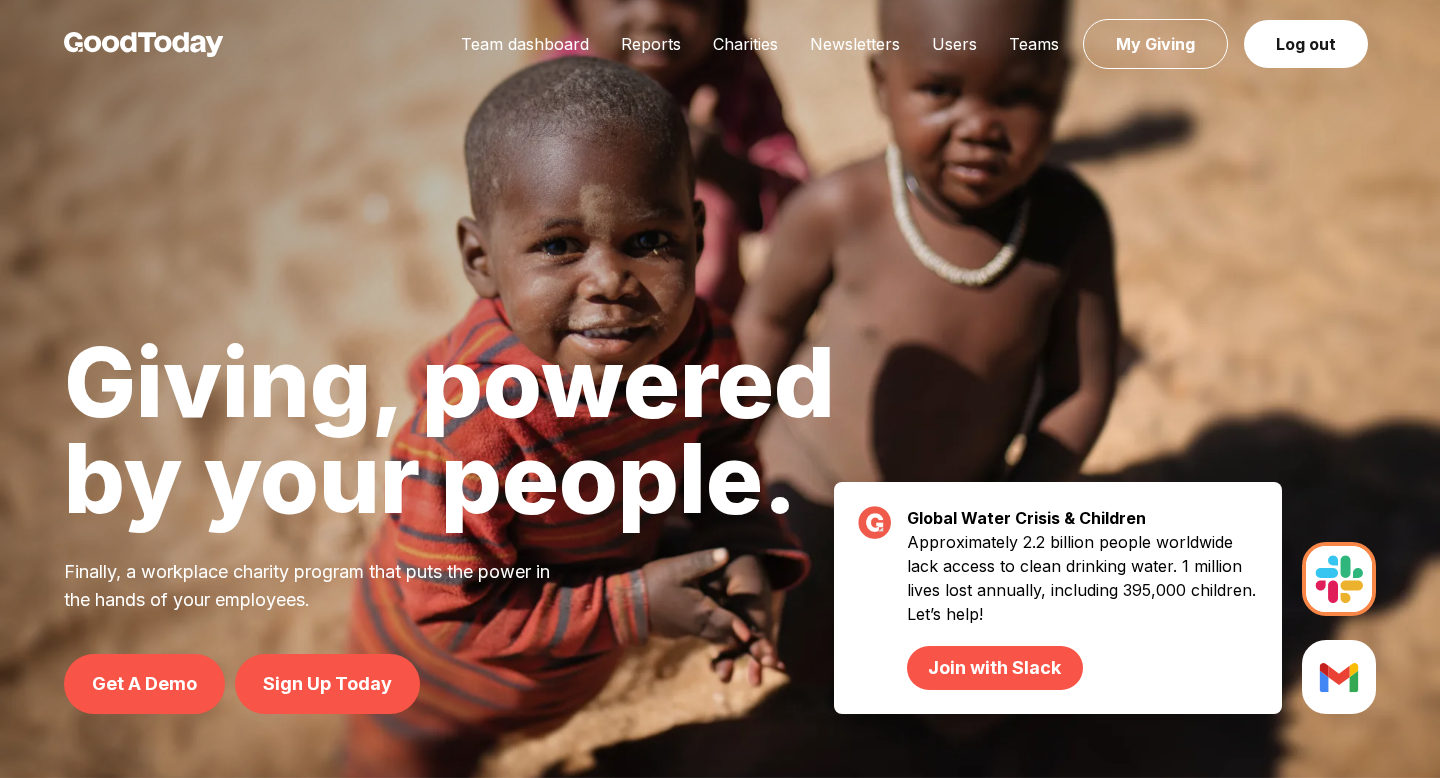 scroll, scrollTop: 0, scrollLeft: 0, axis: both 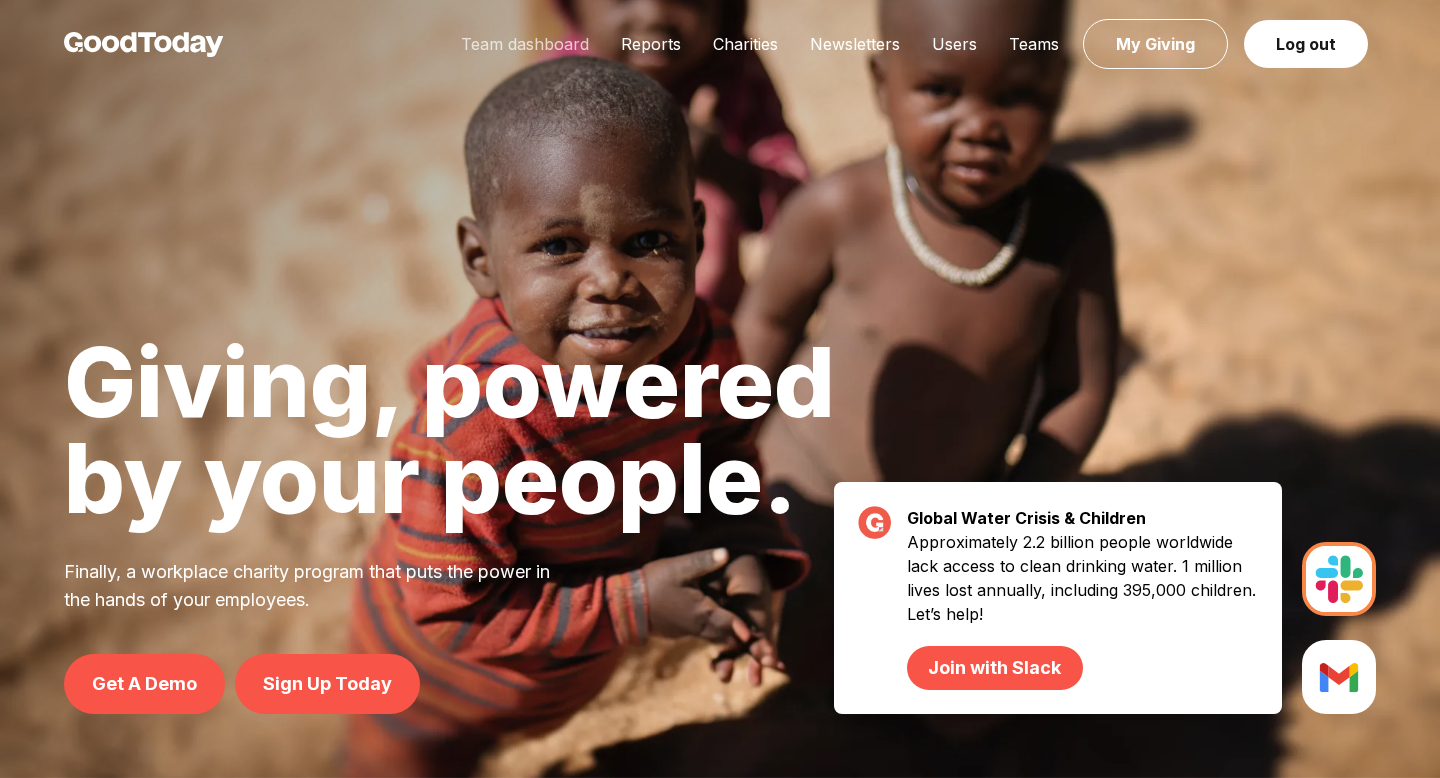 click on "Team dashboard" at bounding box center (525, 44) 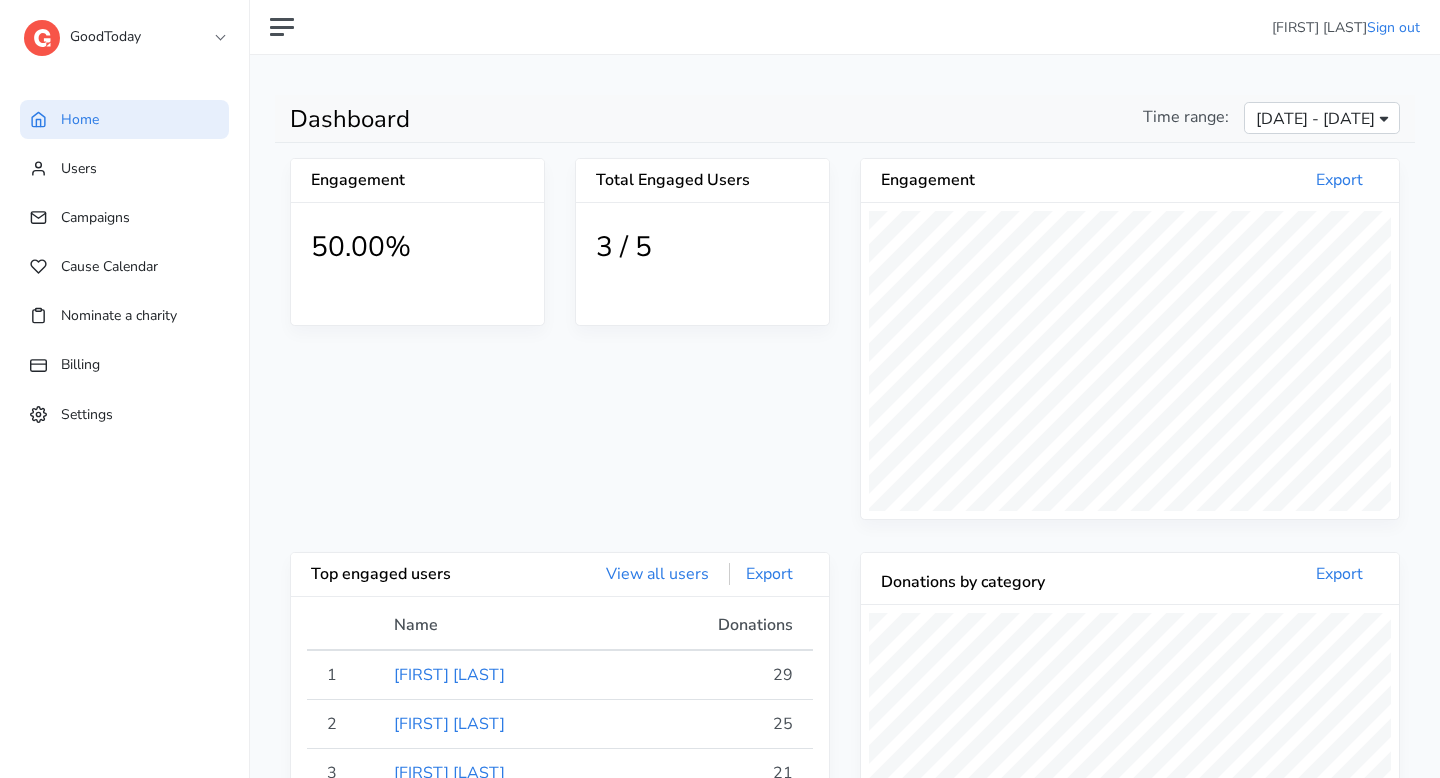 scroll, scrollTop: 0, scrollLeft: 0, axis: both 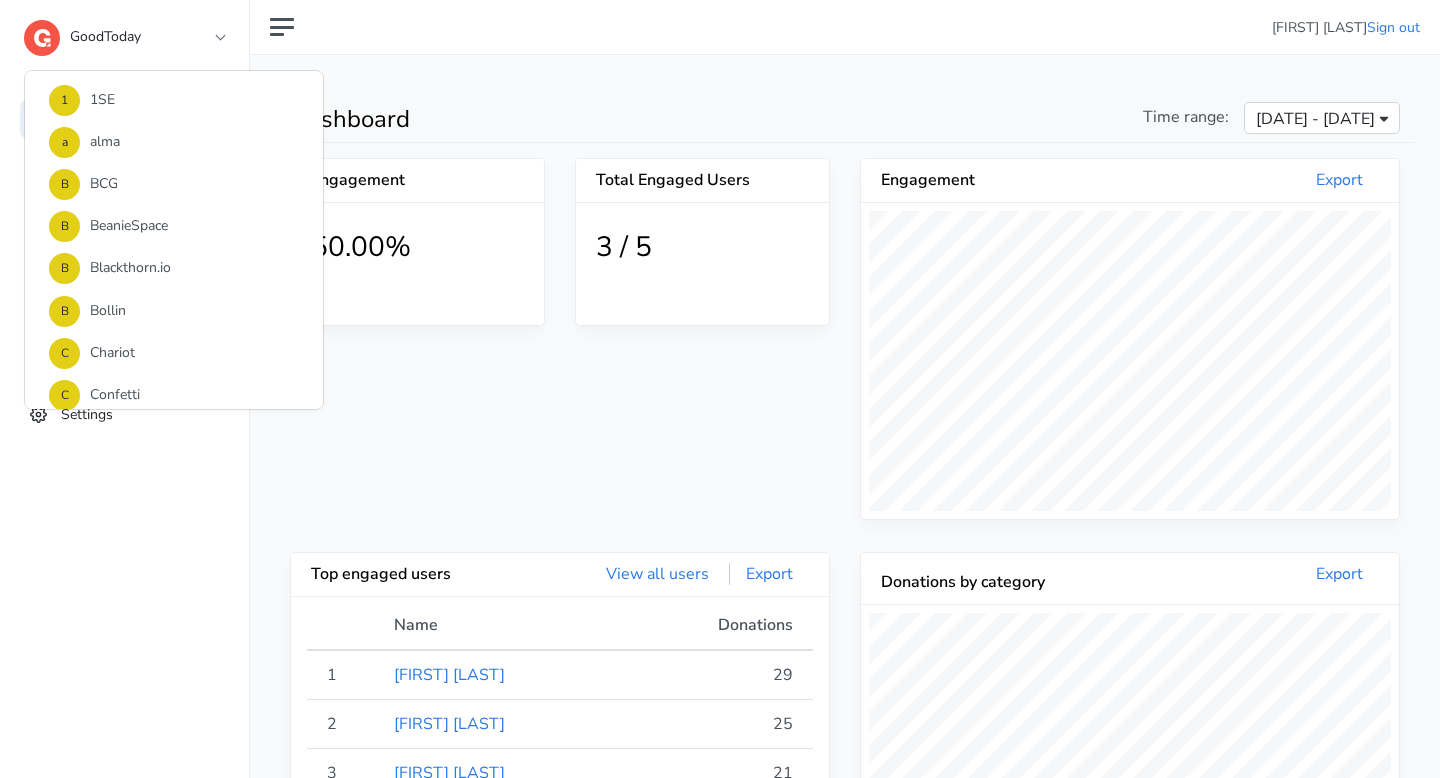 click on "GoodToday" at bounding box center [124, 32] 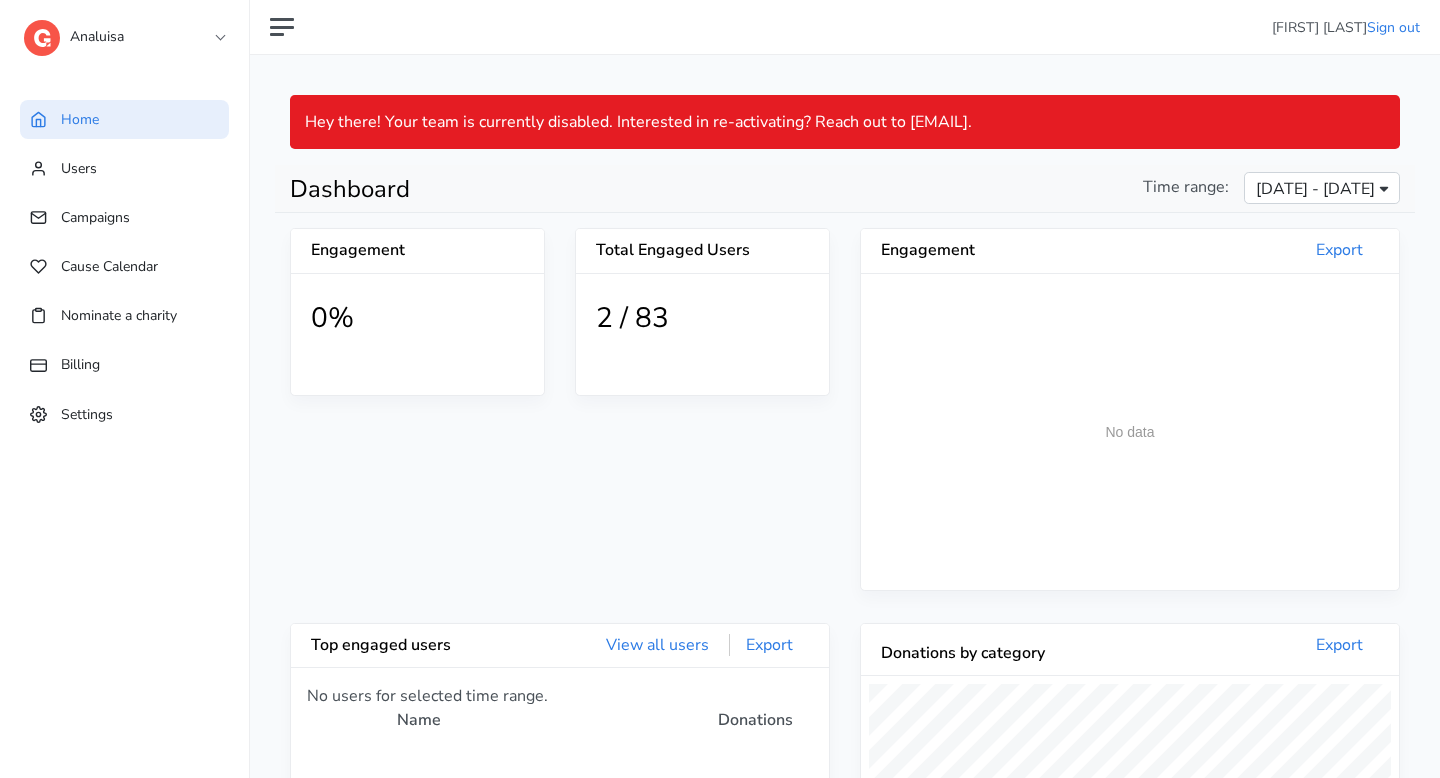 scroll, scrollTop: 0, scrollLeft: 0, axis: both 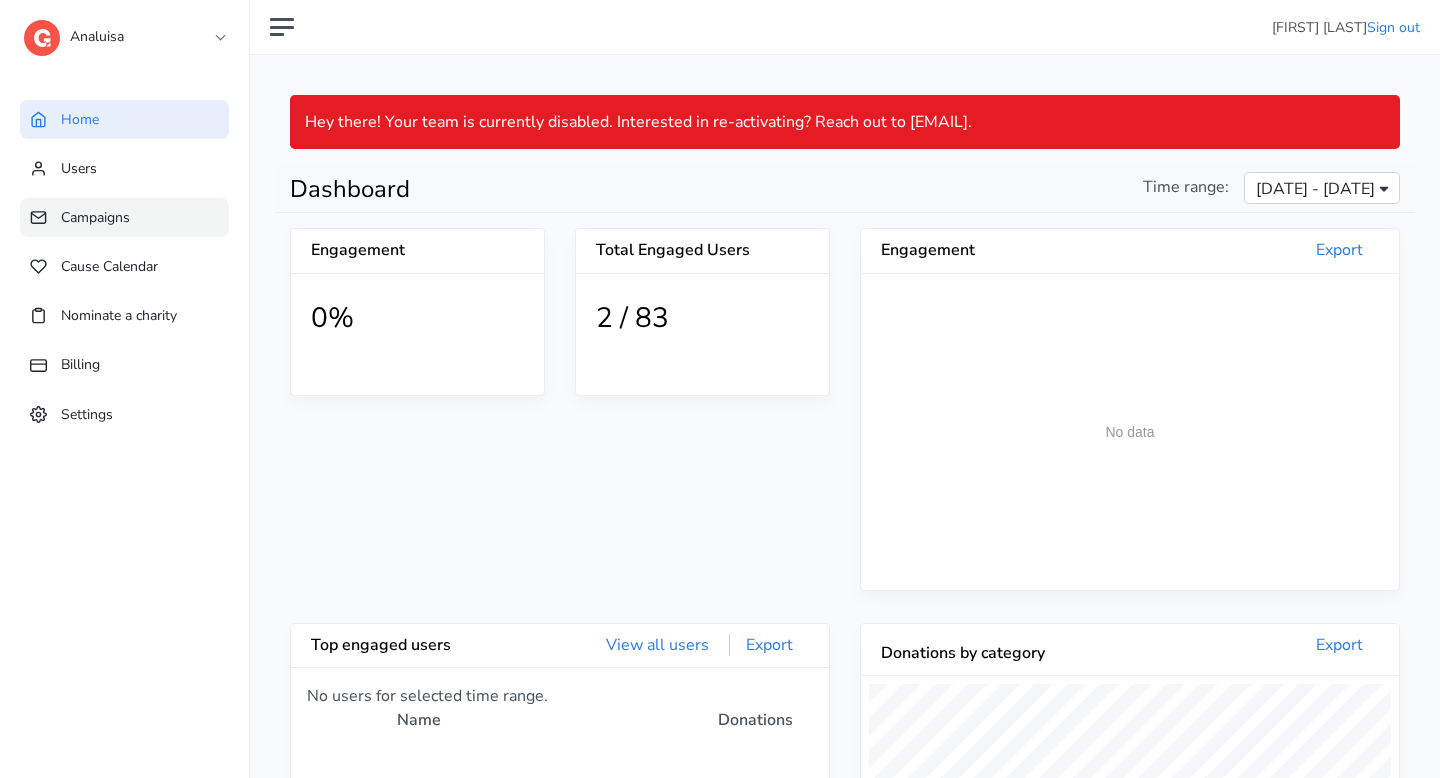 click on "Campaigns" at bounding box center [124, 217] 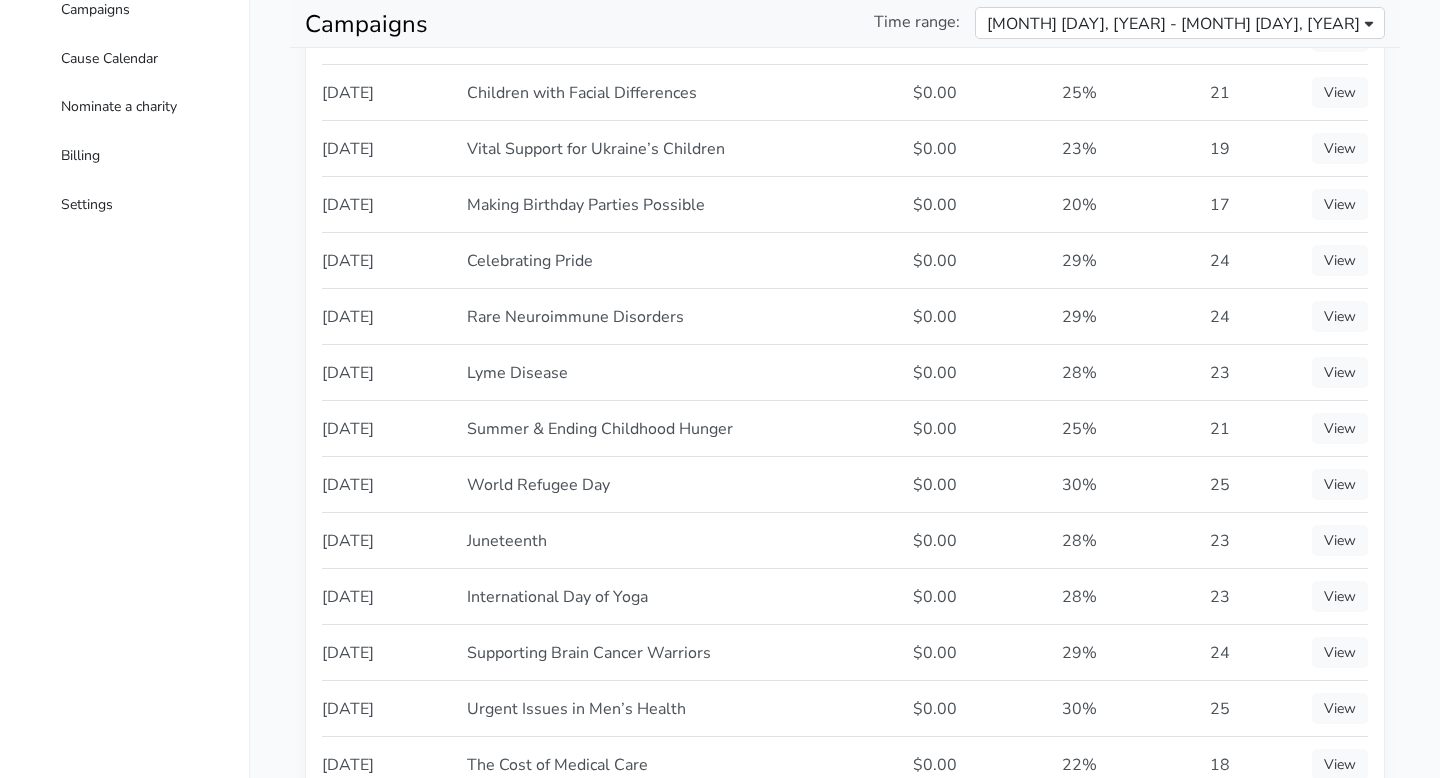 scroll, scrollTop: 217, scrollLeft: 0, axis: vertical 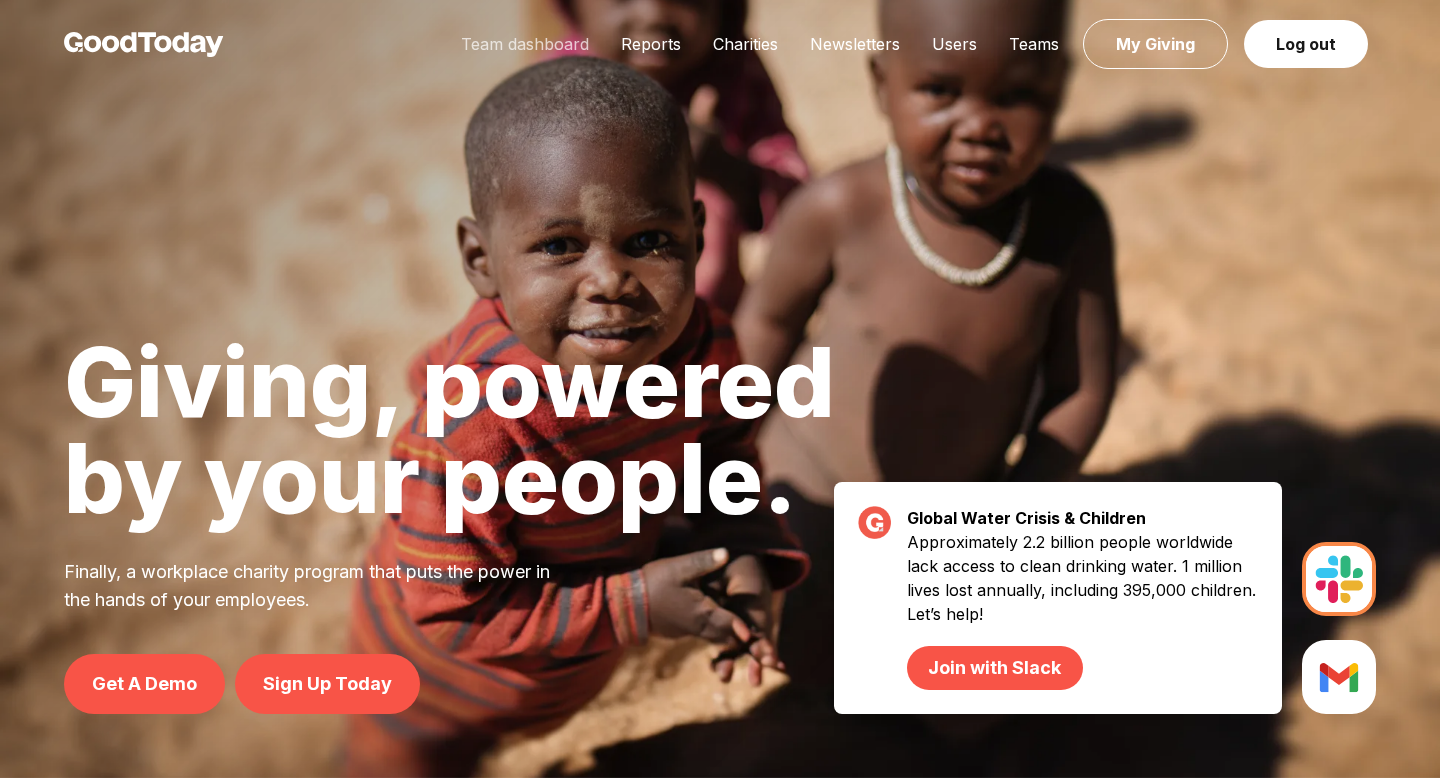 click on "Team dashboard" at bounding box center (525, 44) 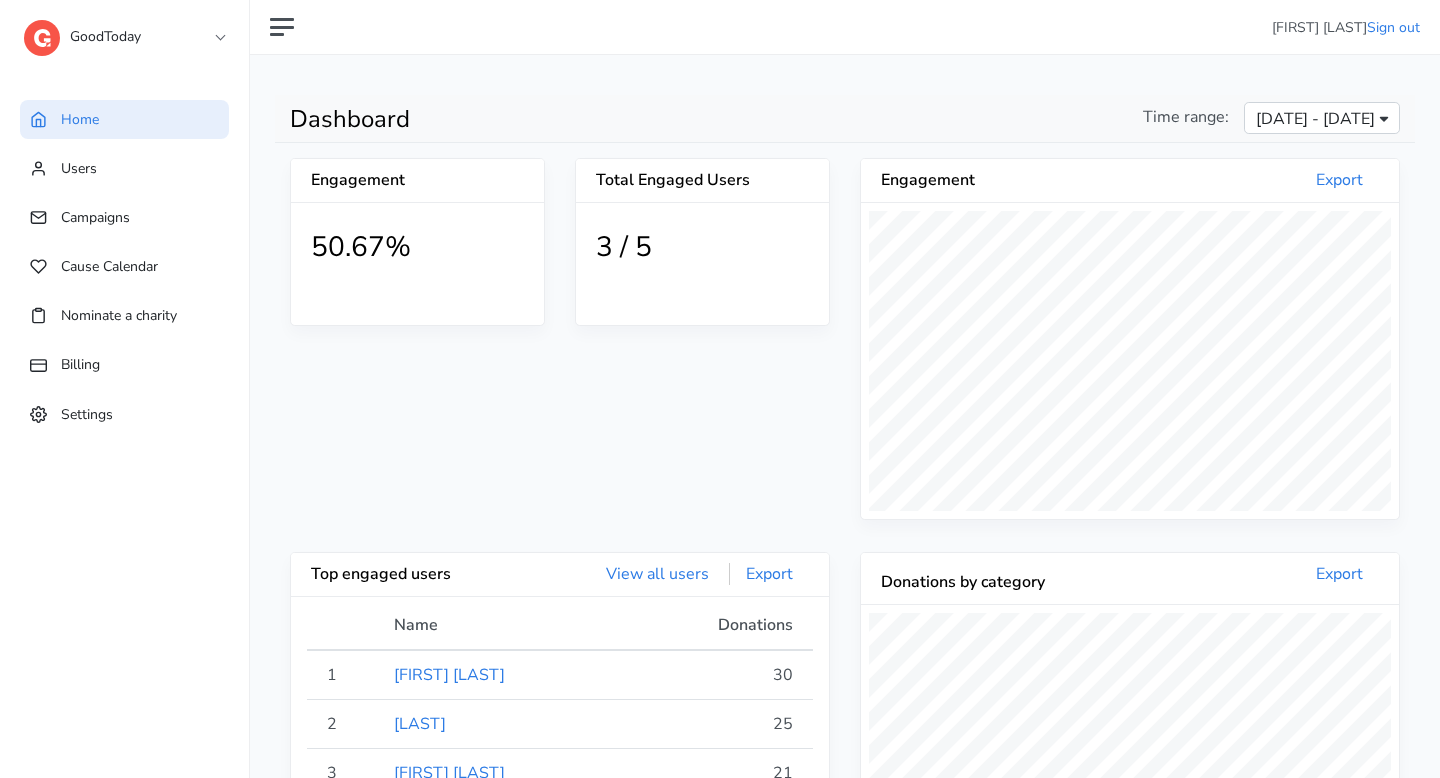 scroll, scrollTop: 0, scrollLeft: 0, axis: both 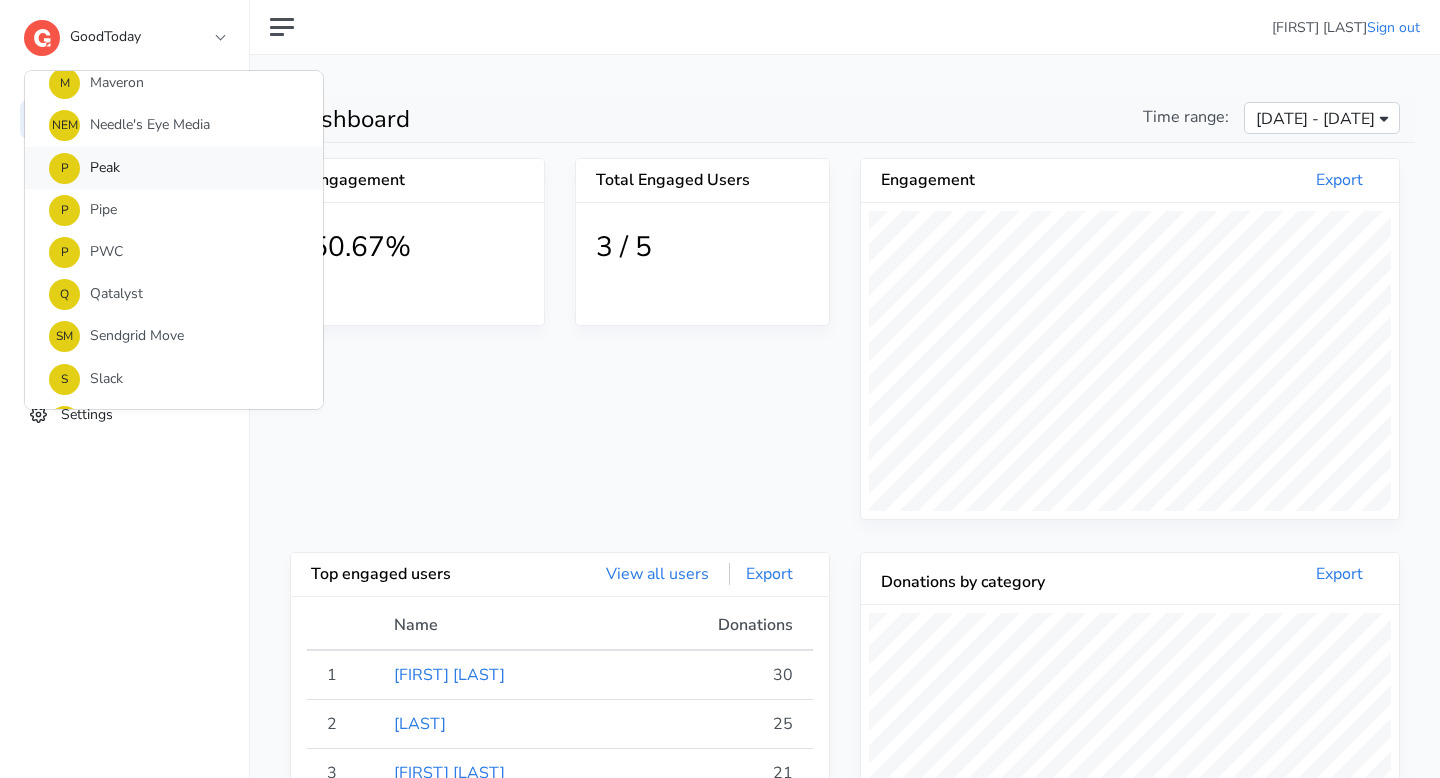click on "[LAST]" at bounding box center (174, 168) 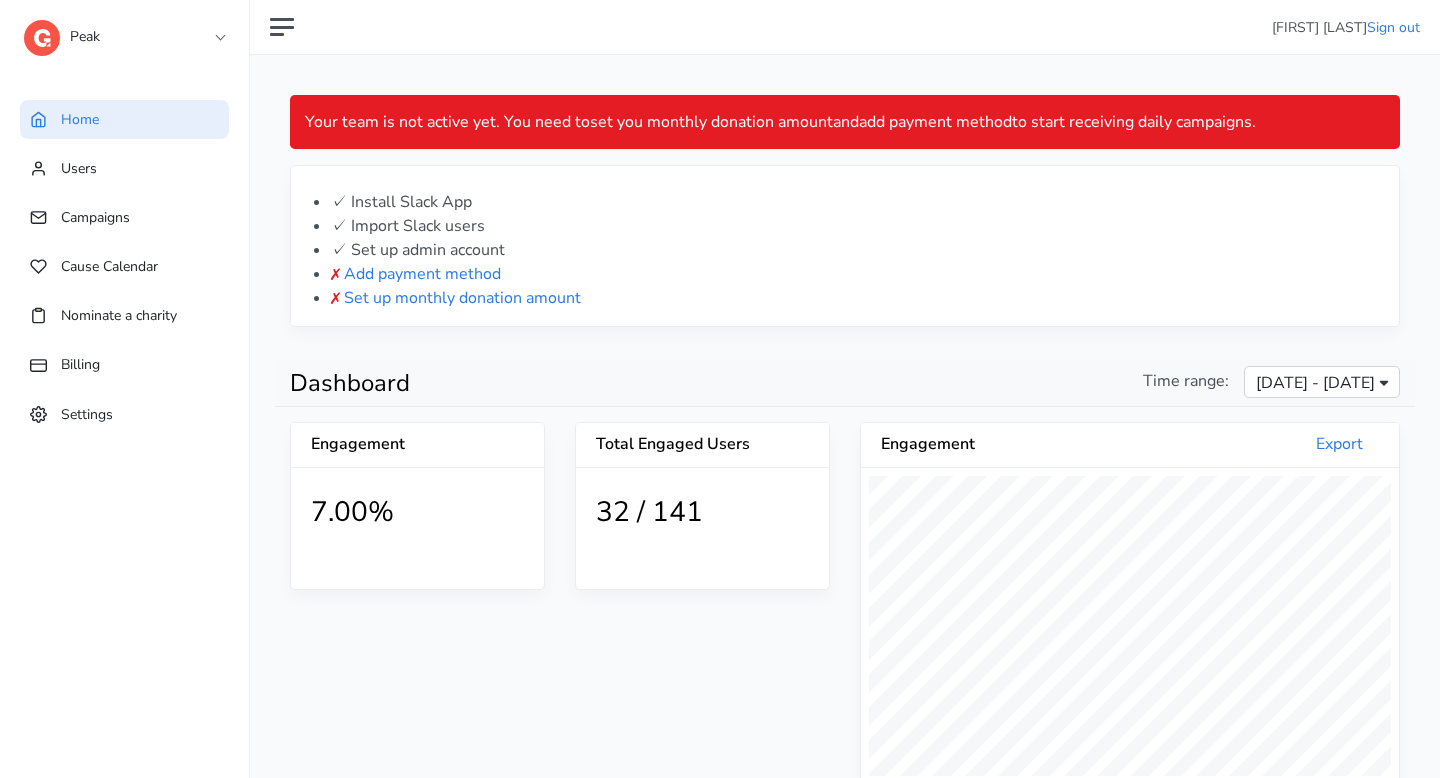 scroll, scrollTop: 999640, scrollLeft: 999462, axis: both 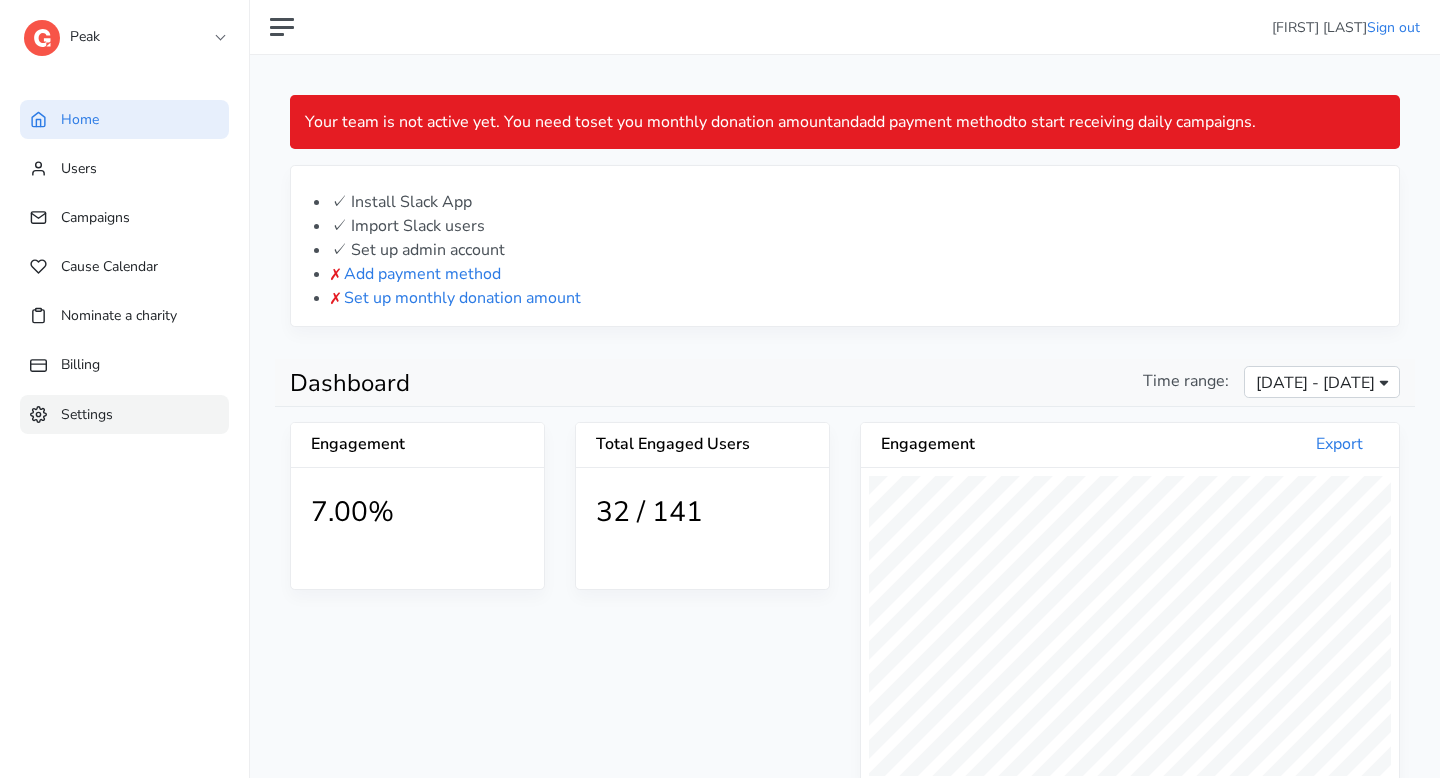 click on "Settings" at bounding box center [124, 414] 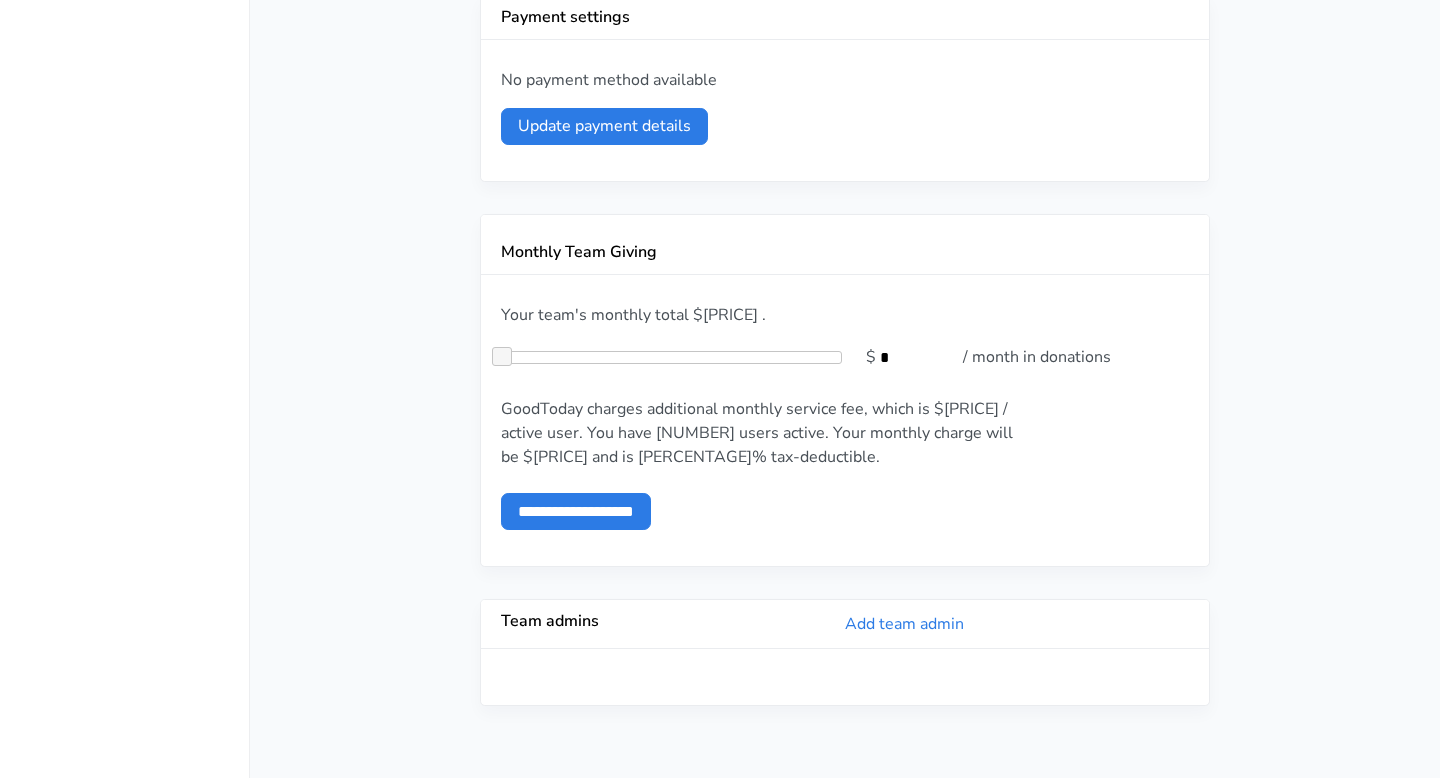 scroll, scrollTop: 0, scrollLeft: 0, axis: both 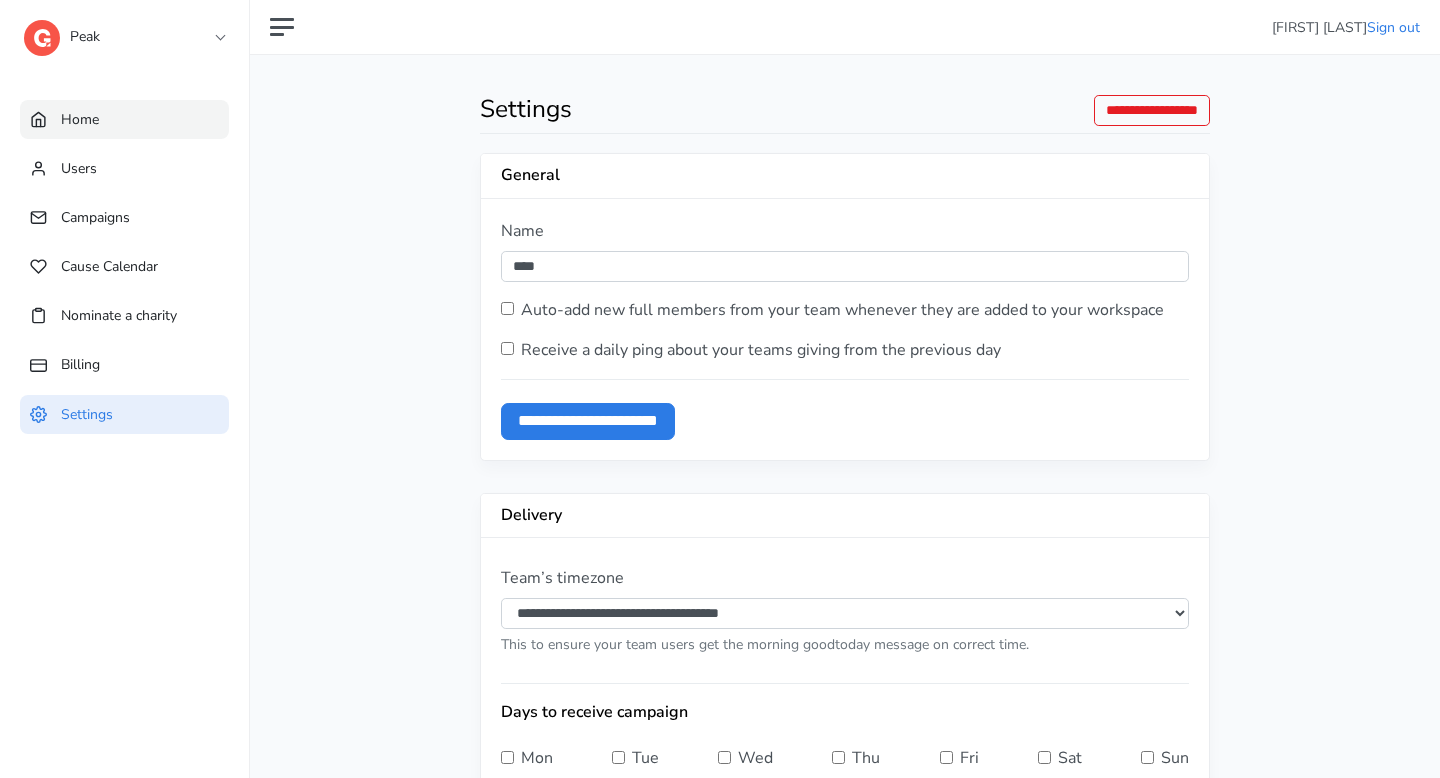 click on "Home" at bounding box center (124, 119) 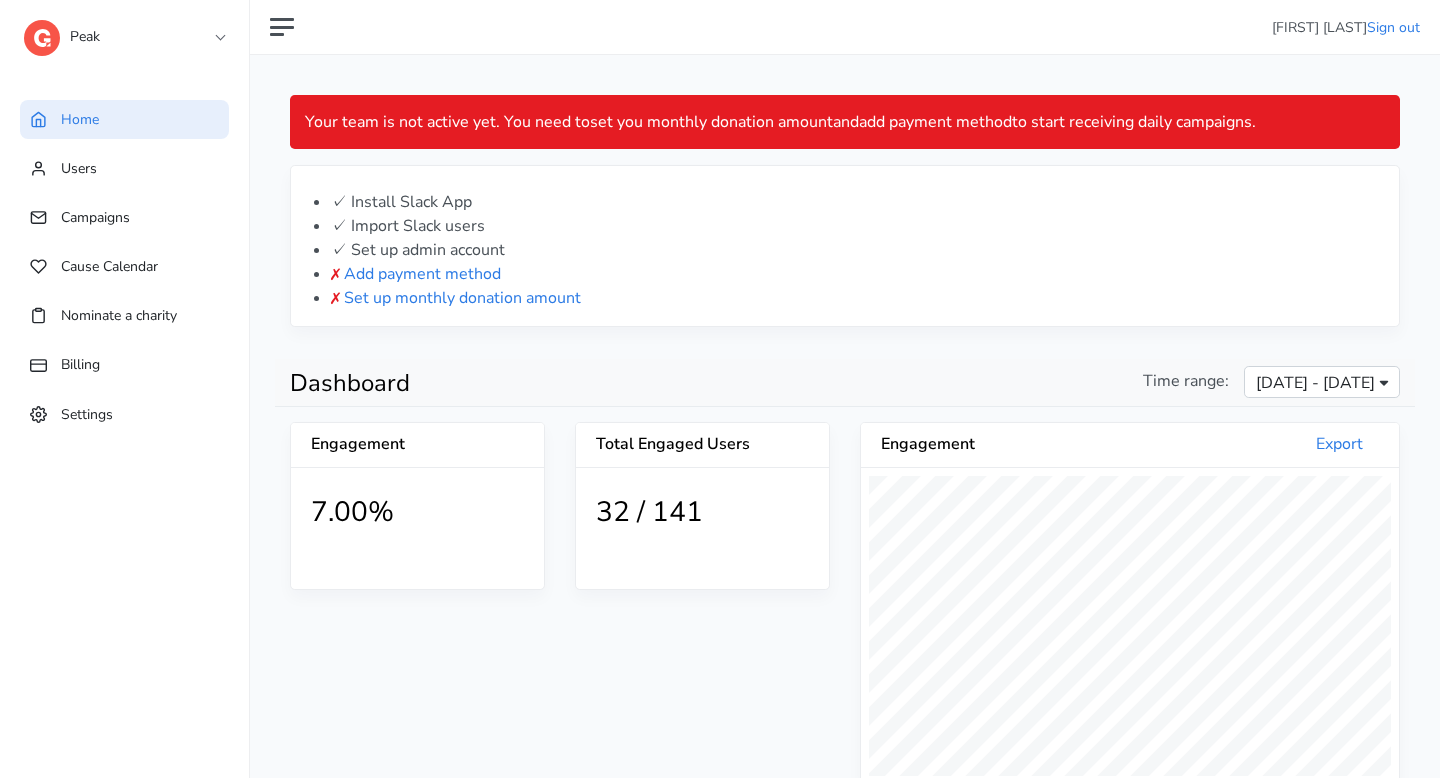 scroll, scrollTop: 999640, scrollLeft: 999462, axis: both 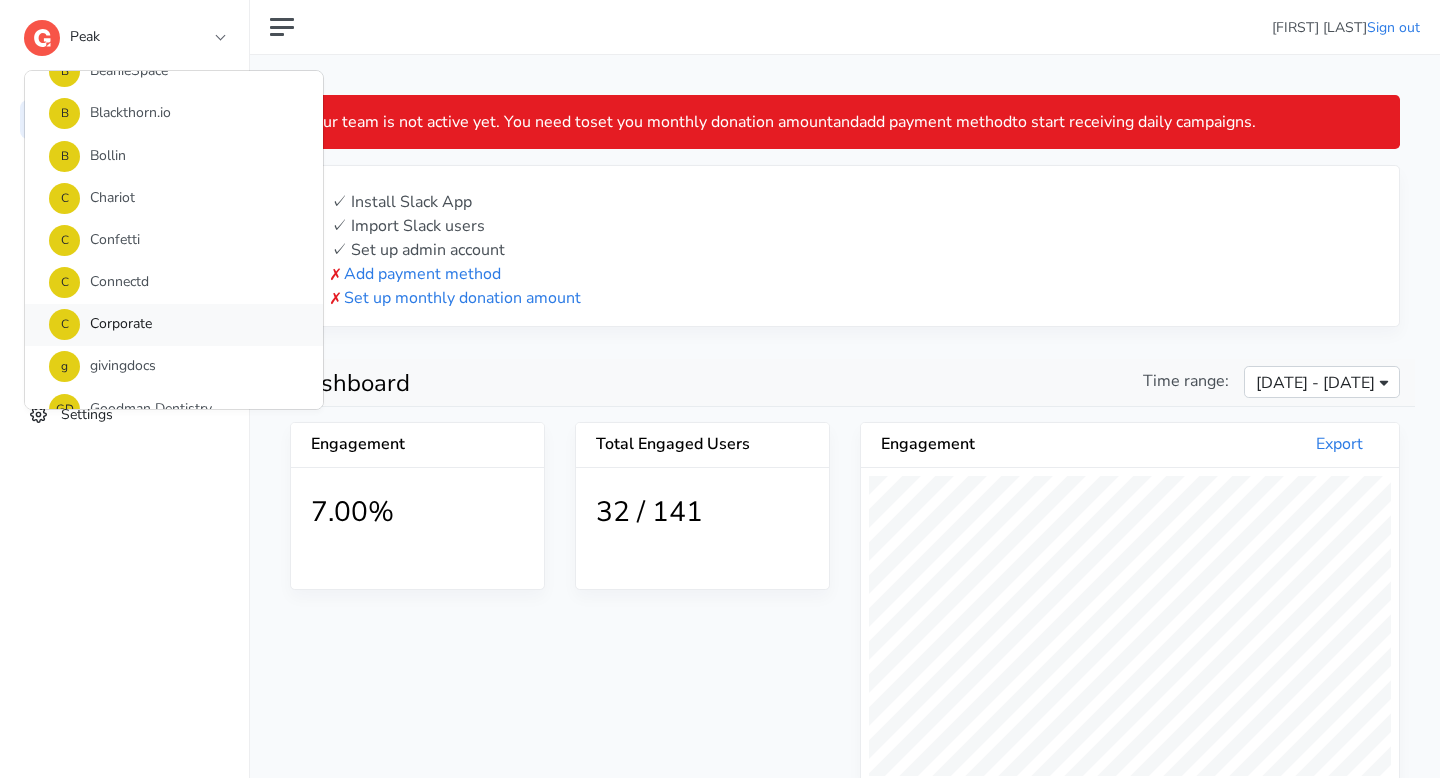 click on "C Corporate" at bounding box center [174, 325] 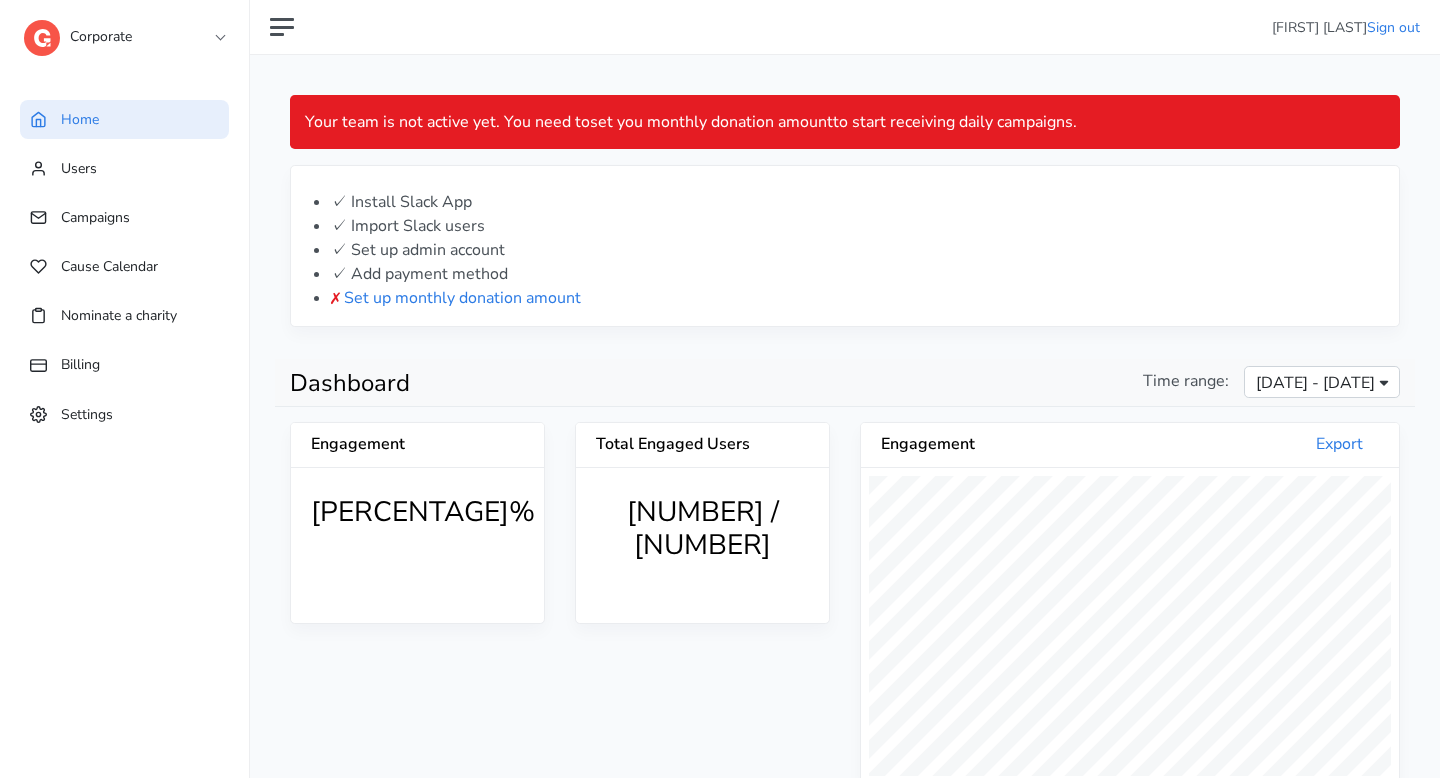 scroll, scrollTop: 999640, scrollLeft: 999462, axis: both 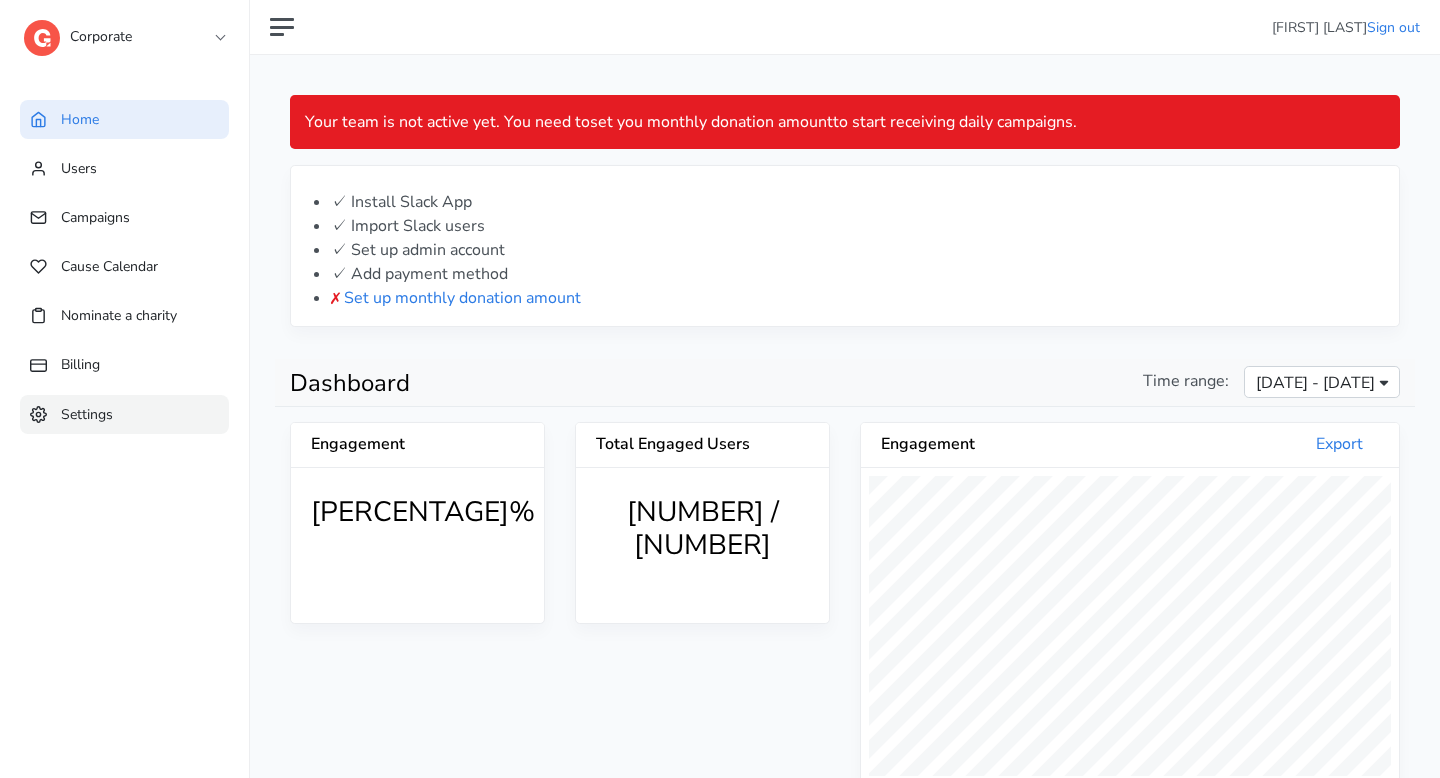 click on "Settings" at bounding box center [124, 414] 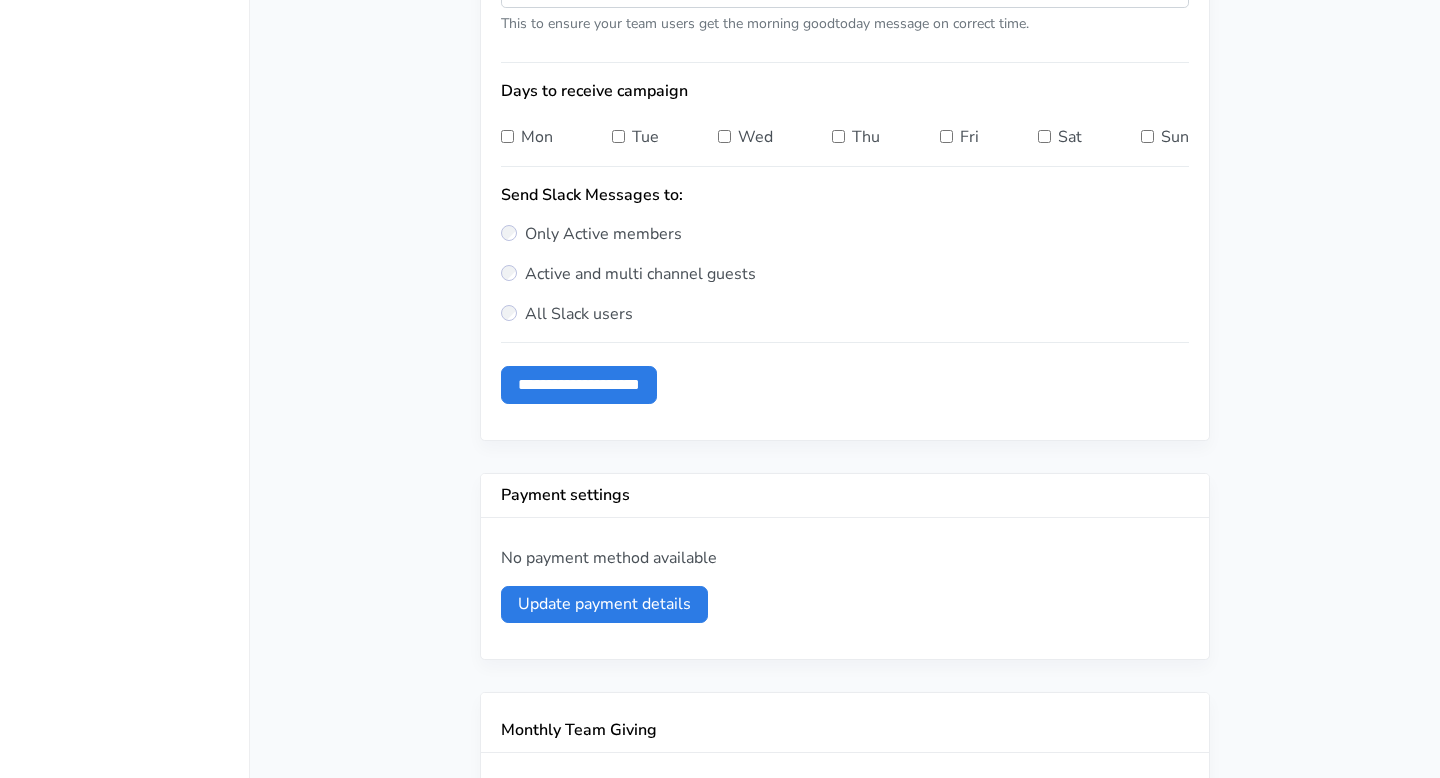 scroll, scrollTop: 0, scrollLeft: 0, axis: both 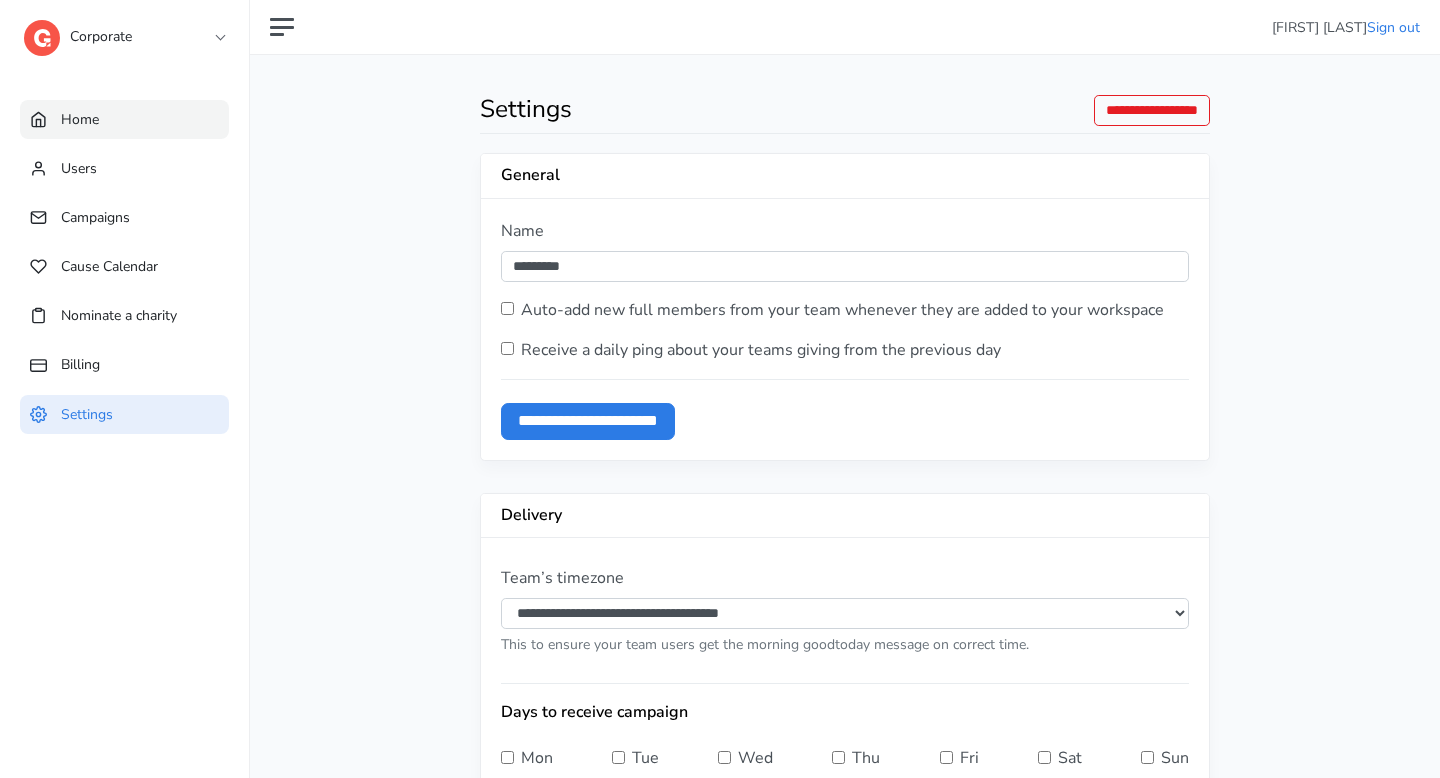 click on "Home" at bounding box center [80, 119] 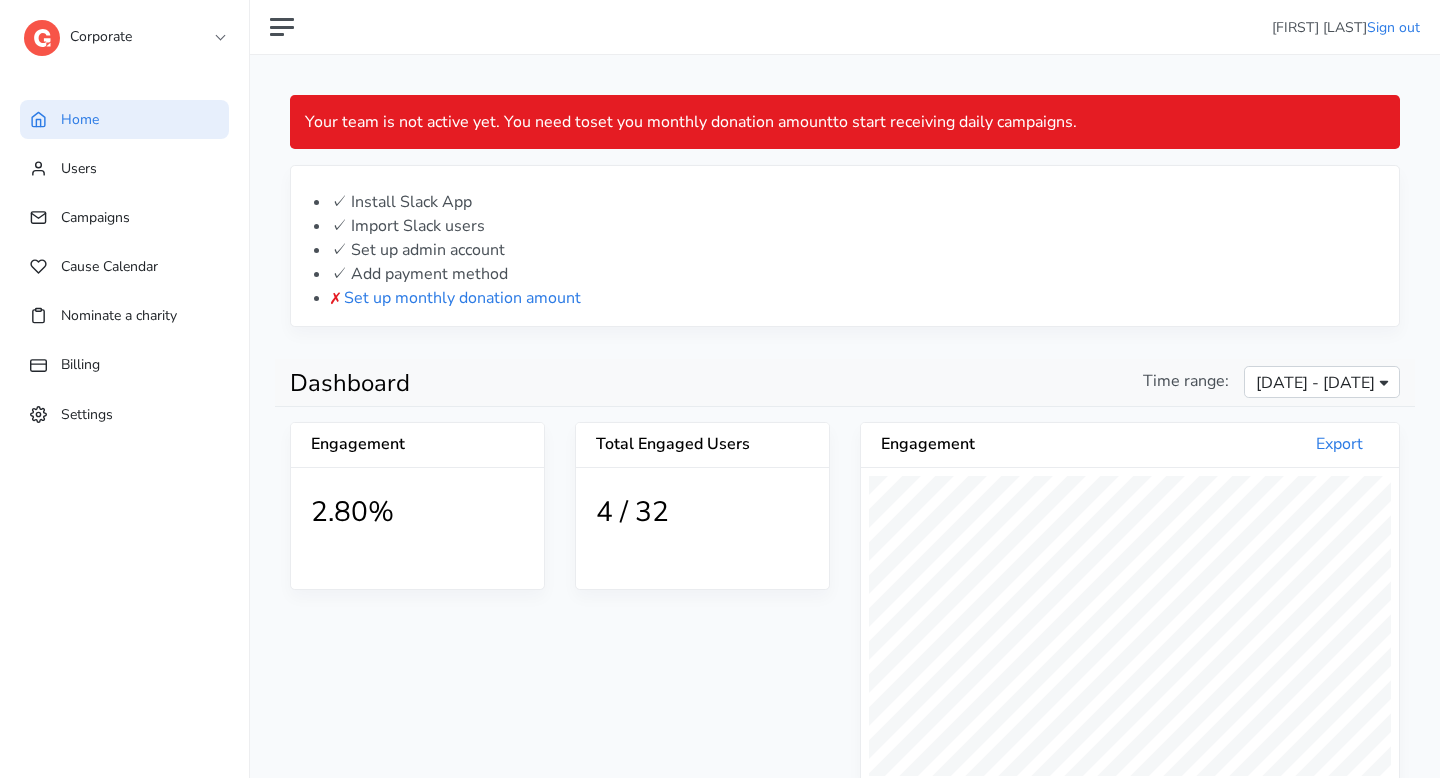 click on "Corporate" at bounding box center [124, 32] 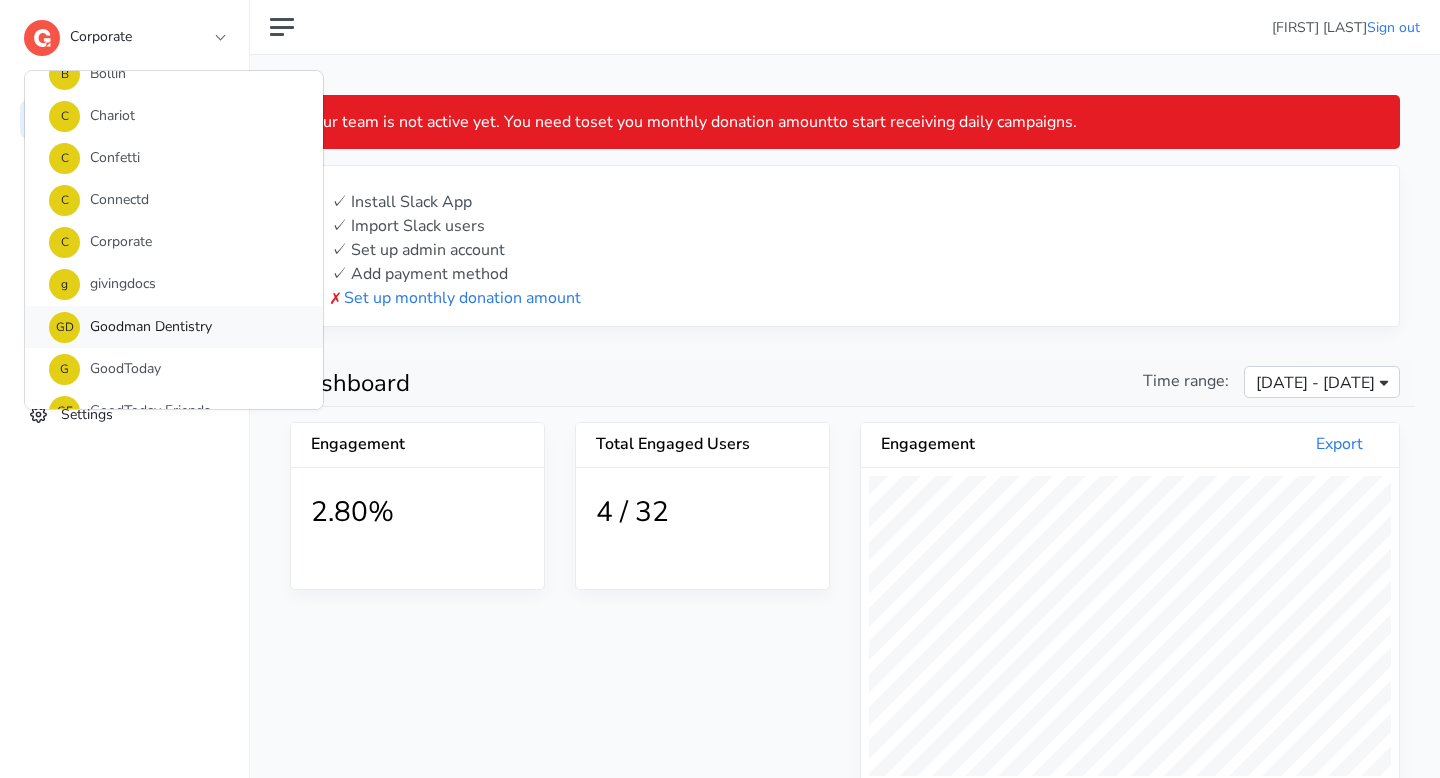 scroll, scrollTop: 285, scrollLeft: 0, axis: vertical 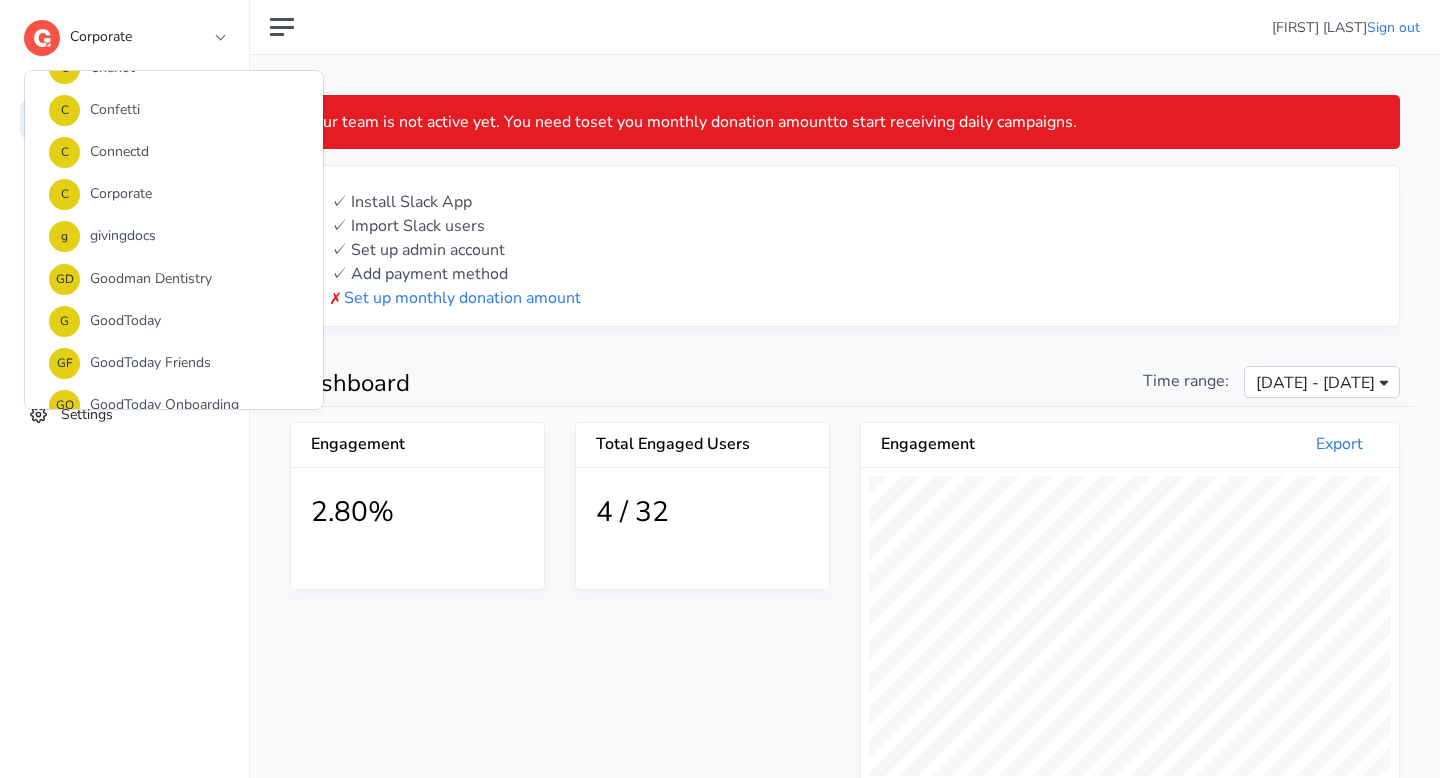 click on "Corporate
1 1SE
a alma
B BCG
B BeanieSpace
B Blackthorn.io
B Bollin
C Chariot
C Confetti
C Connectd
C Corporate
g givingdocs
GDGoodman Dentistry
G GoodToday
GF GoodToday Friends
GO GoodToday Onboarding
GTT Good Today Test
g gt-successtest
GTR GT Test ReInstall
G Gynger
HH Happy Health
i illume
I Innisfree
J Jefferies
J&SI JEG & Sons, Inc.
J JUICE
k kpro2
L Lev
l litify
LBM Little Big Make
M Marketing
M Maveron
NEM Needle's Eye Media
P Peak
P Pipe  P" at bounding box center (125, 881) 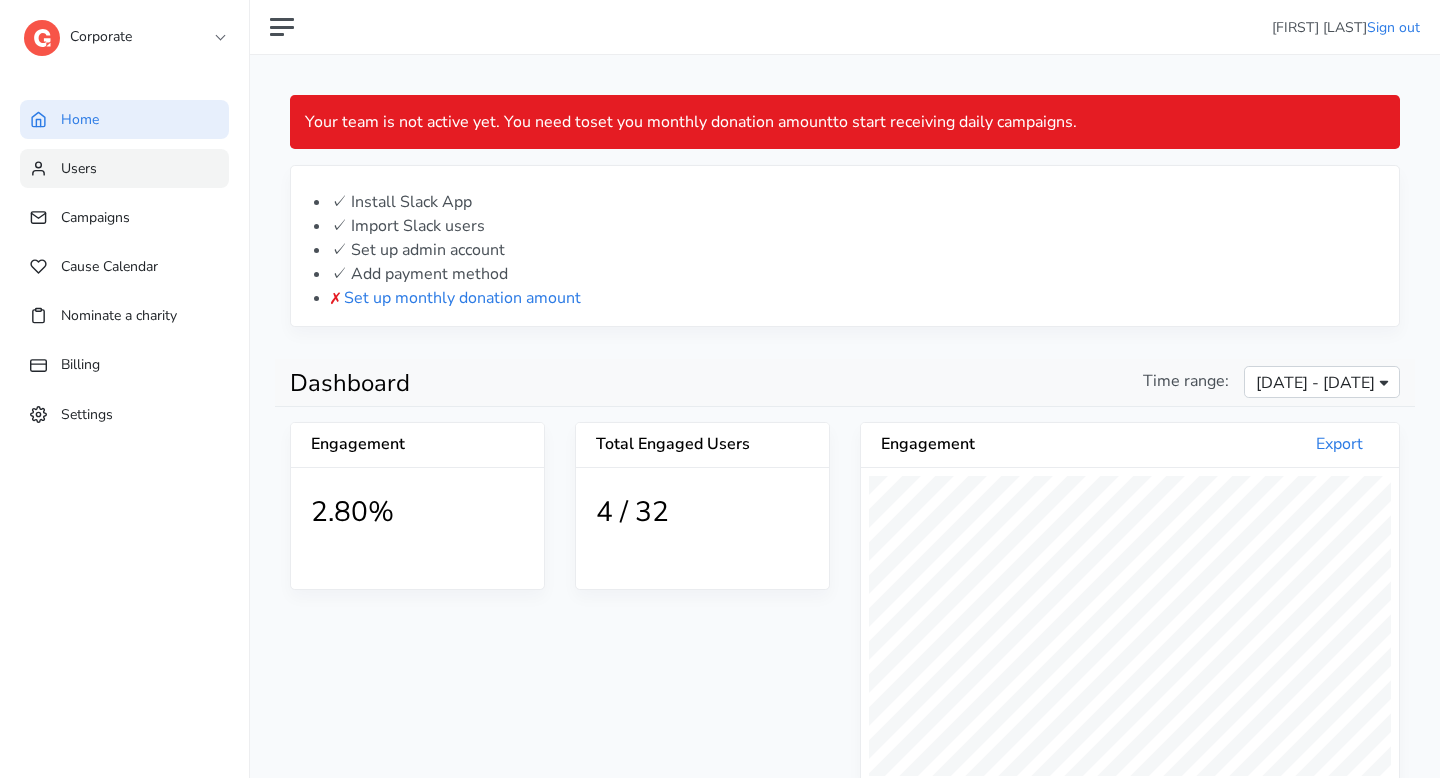 click on "Users" at bounding box center [124, 168] 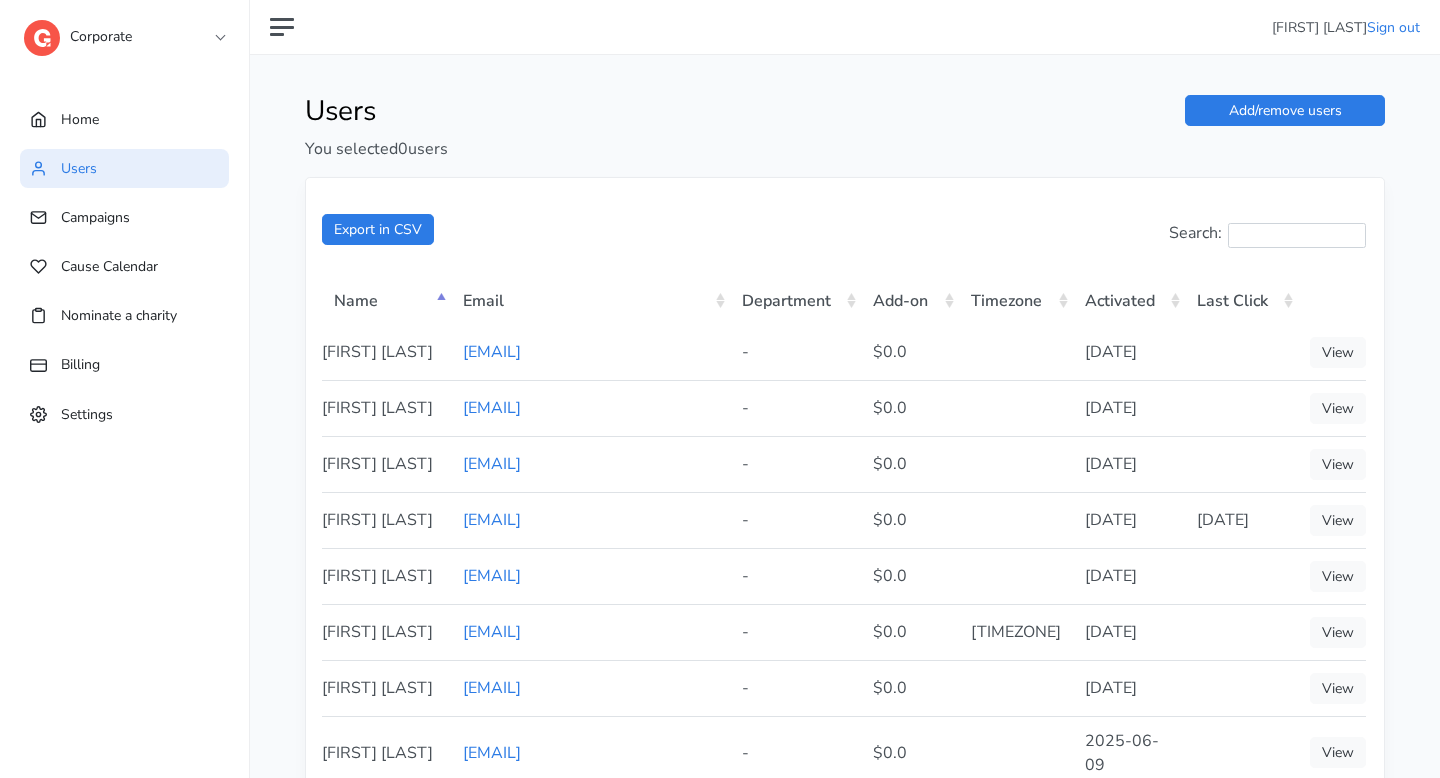 click on "Corporate
1 1SE
a alma
B BCG
B BeanieSpace
B Blackthorn.io
B Bollin
C Chariot
C Confetti
C Connectd
C Corporate
g givingdocs
GDGoodman Dentistry
G GoodToday
GF GoodToday Friends
GO GoodToday Onboarding
GTT Good Today Test
g gt-successtest
GTR GT Test ReInstall
G Gynger
HH Happy Health
i illume
I Innisfree
J Jefferies
J&SI JEG & Sons, Inc.
J JUICE
k kpro2
L Lev
l litify
LBM Little Big Make
M Marketing
M Maveron
NEM Needle's Eye Media
P Peak
P Pipe
P PWC" at bounding box center (124, 40) 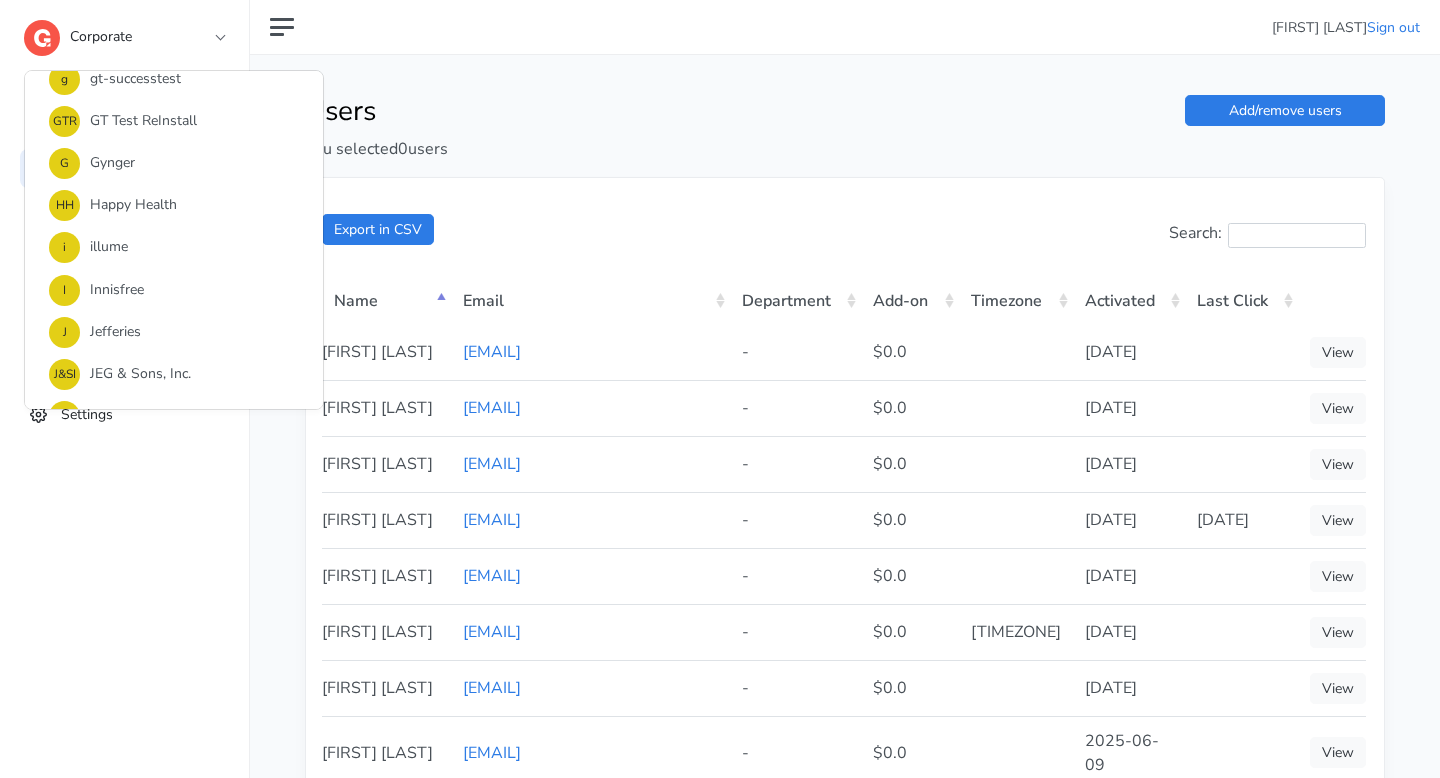 scroll, scrollTop: 1703, scrollLeft: 0, axis: vertical 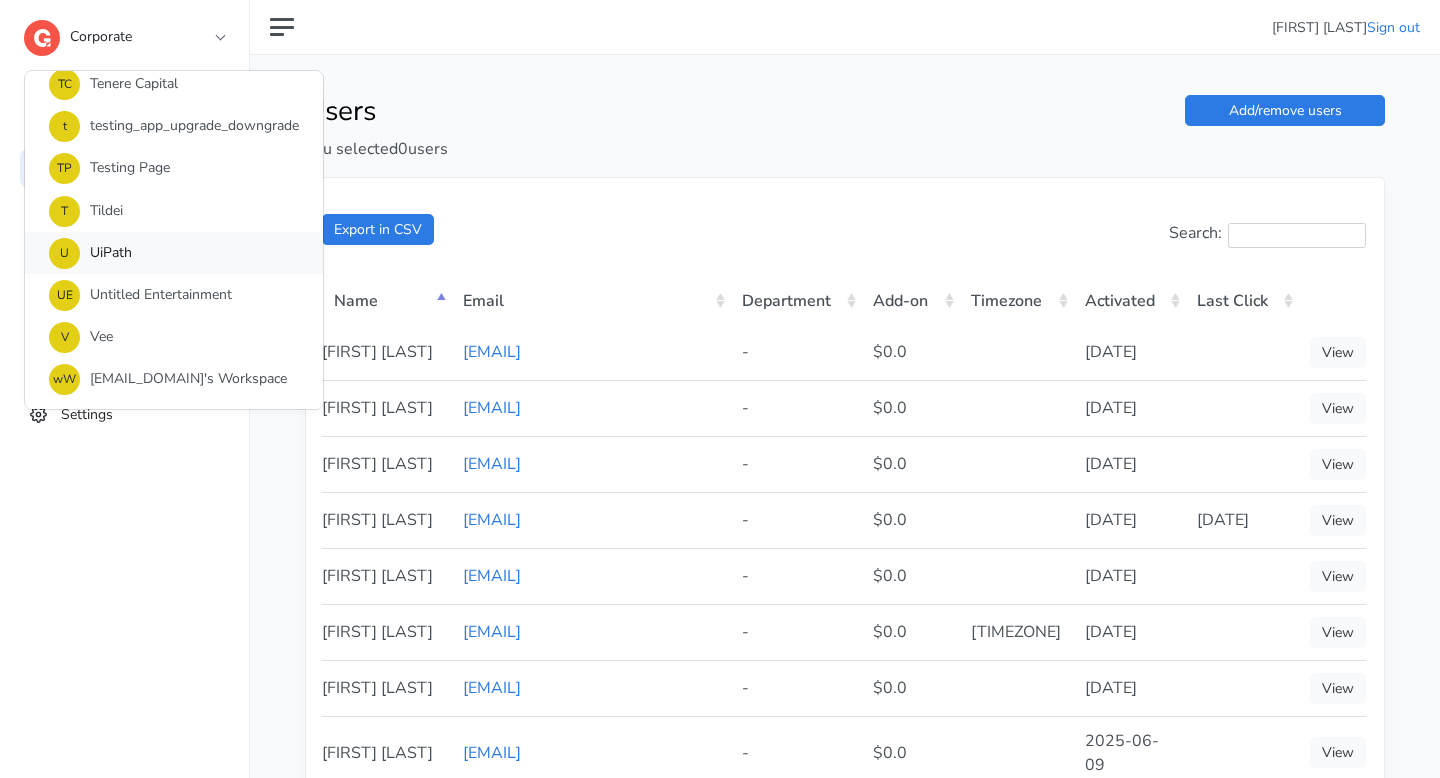 click on "U UiPath" at bounding box center [174, 253] 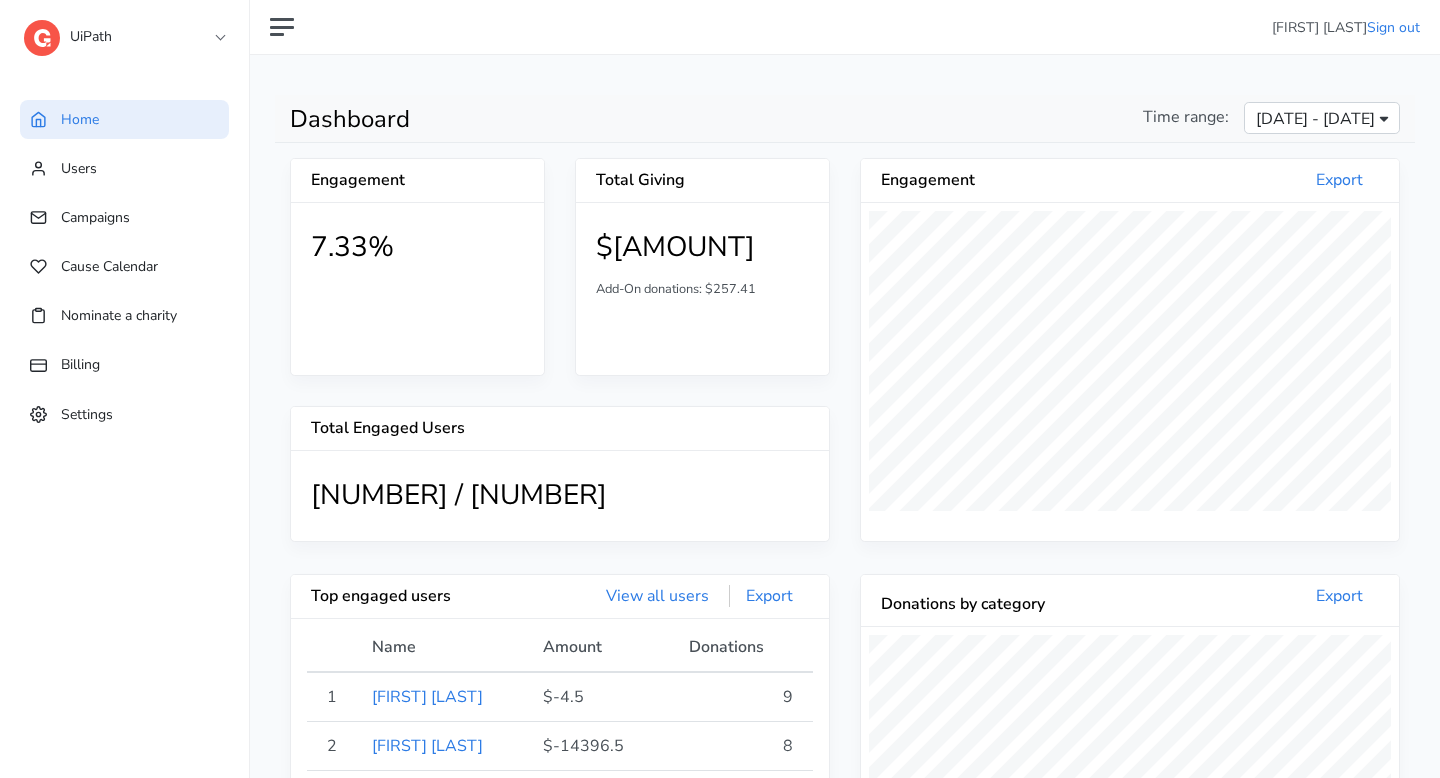 scroll, scrollTop: 999618, scrollLeft: 999462, axis: both 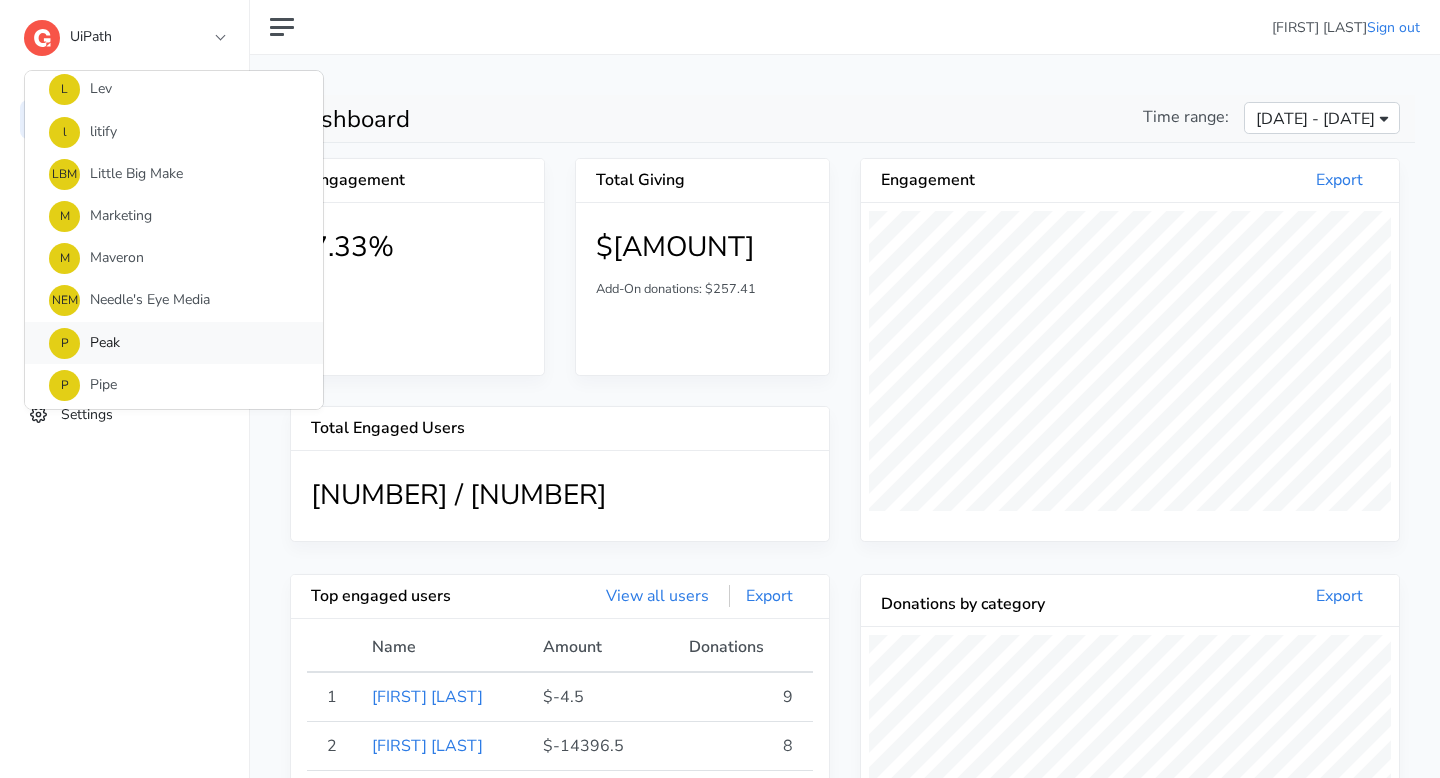 click on "P Peak" at bounding box center [174, 343] 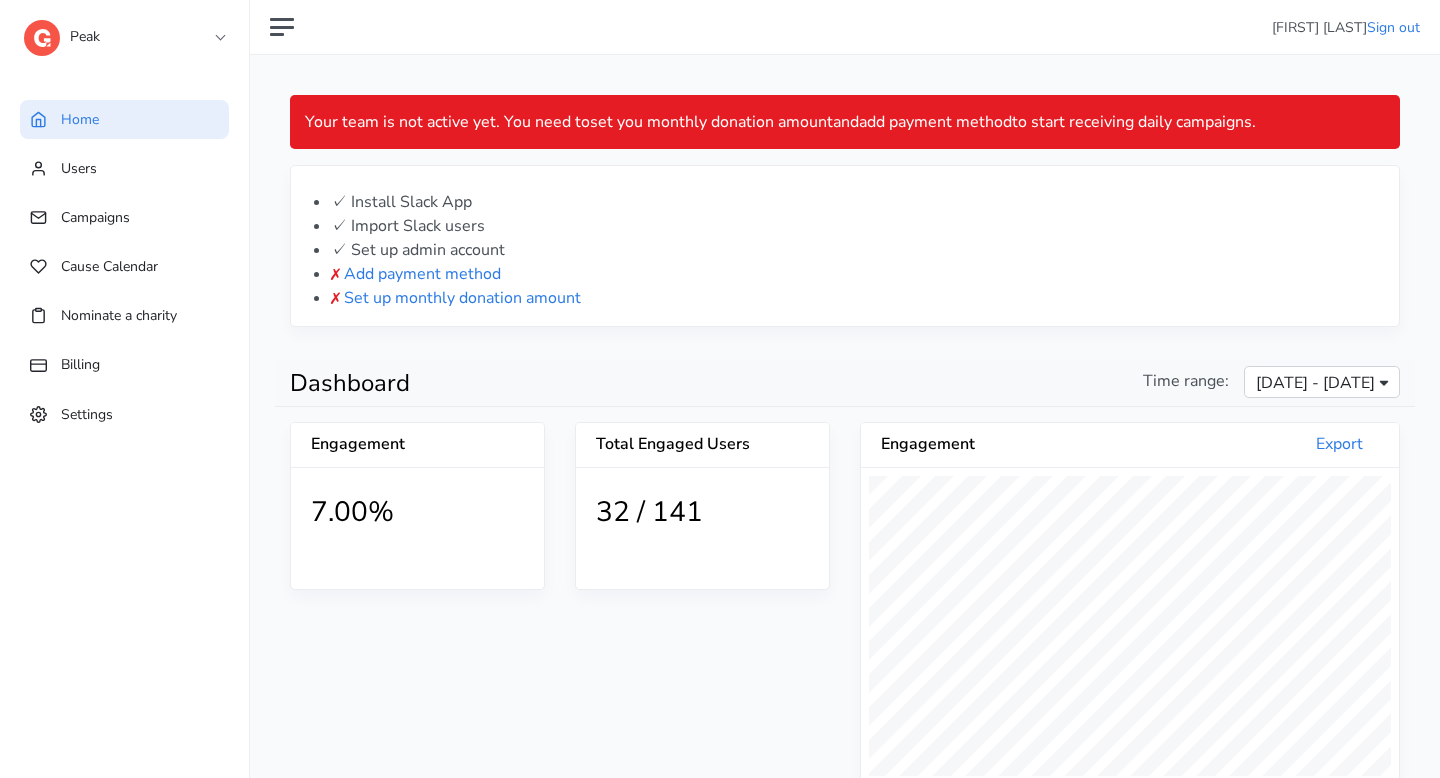 scroll, scrollTop: 999640, scrollLeft: 999462, axis: both 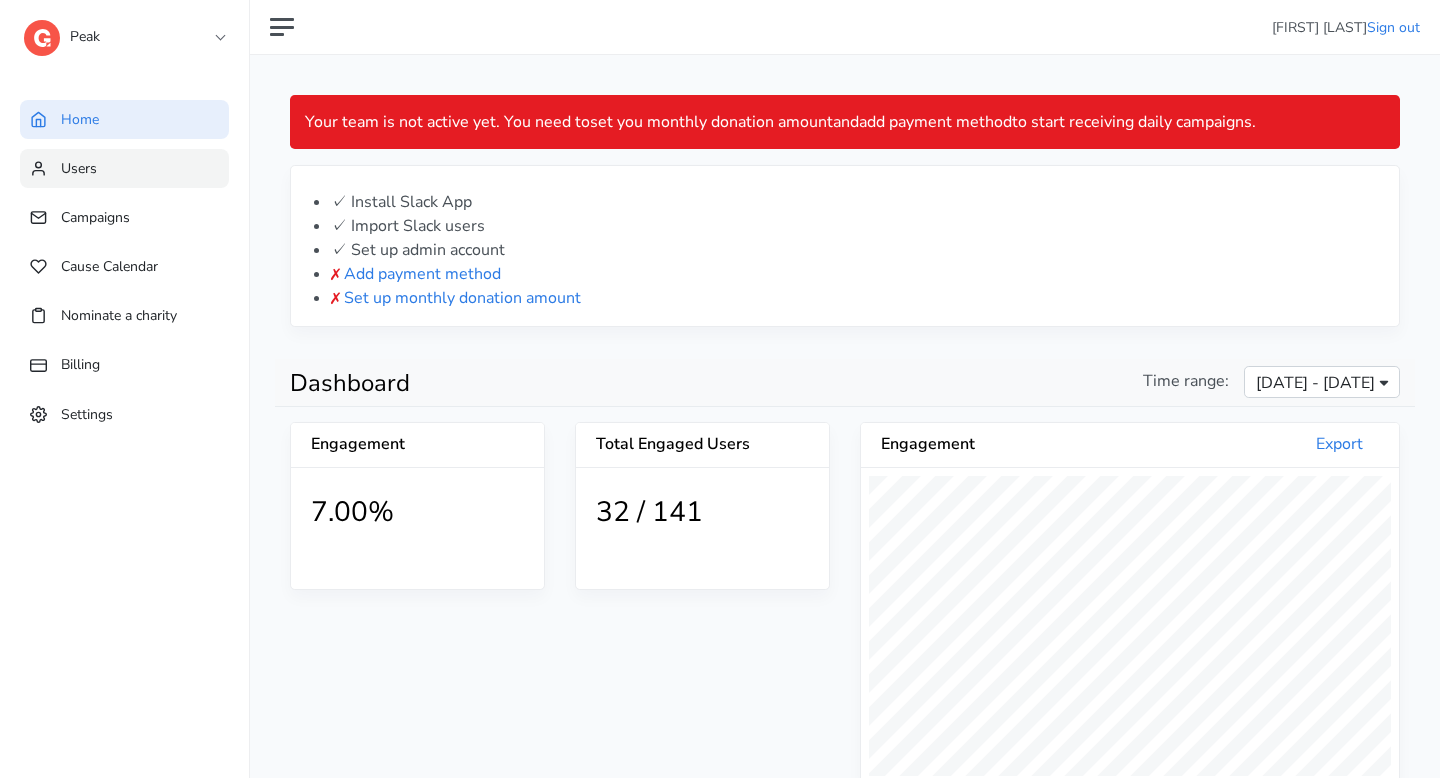 click on "Users" at bounding box center [124, 168] 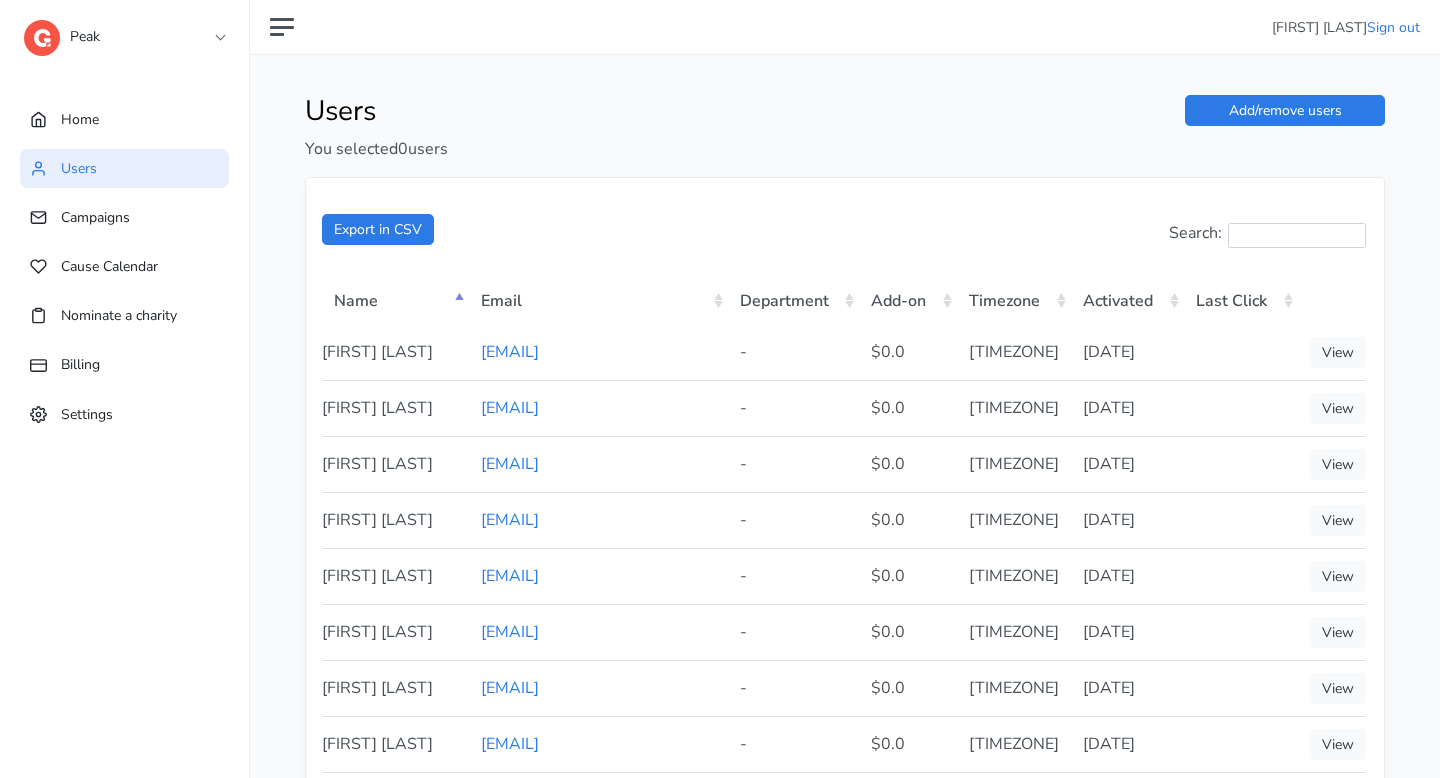 click on "Peak" at bounding box center (124, 32) 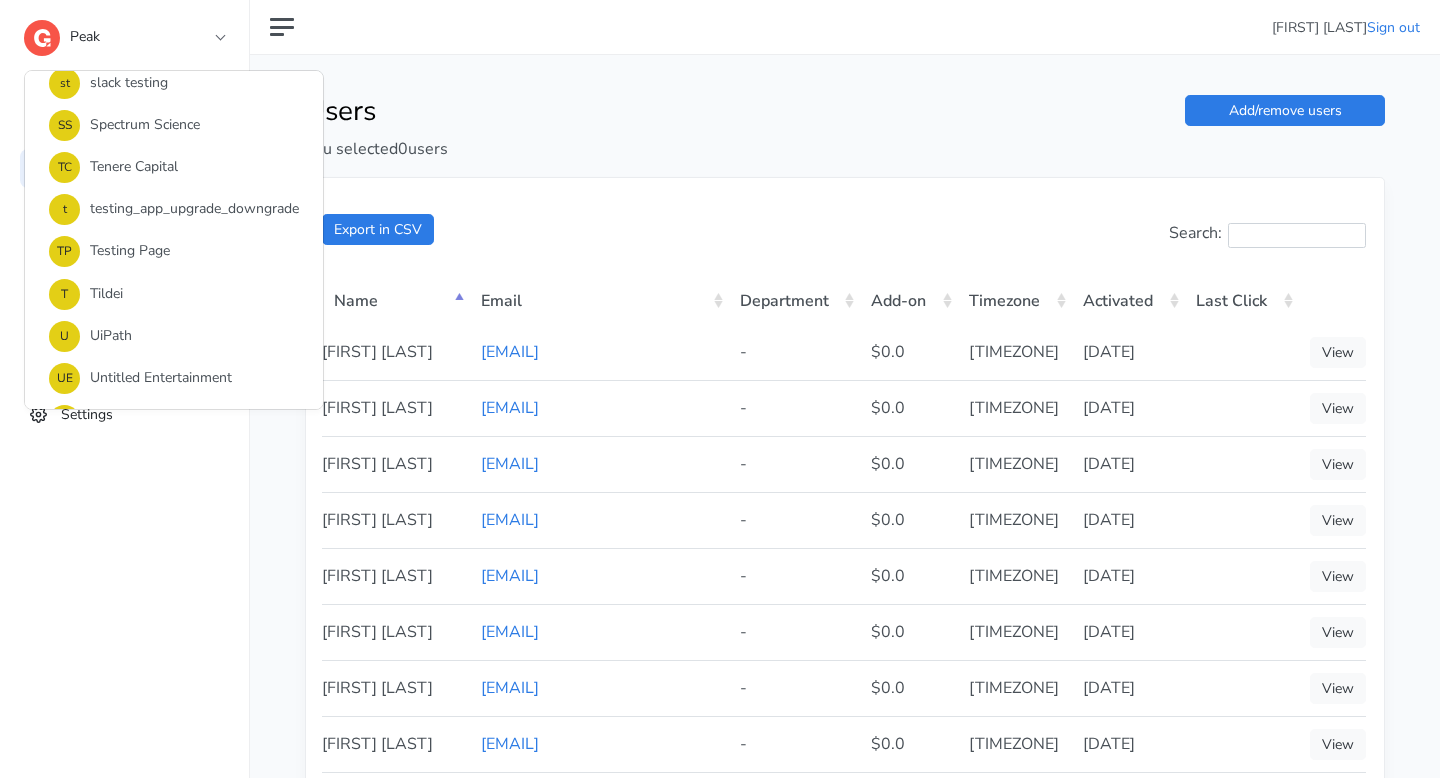 scroll, scrollTop: 1703, scrollLeft: 0, axis: vertical 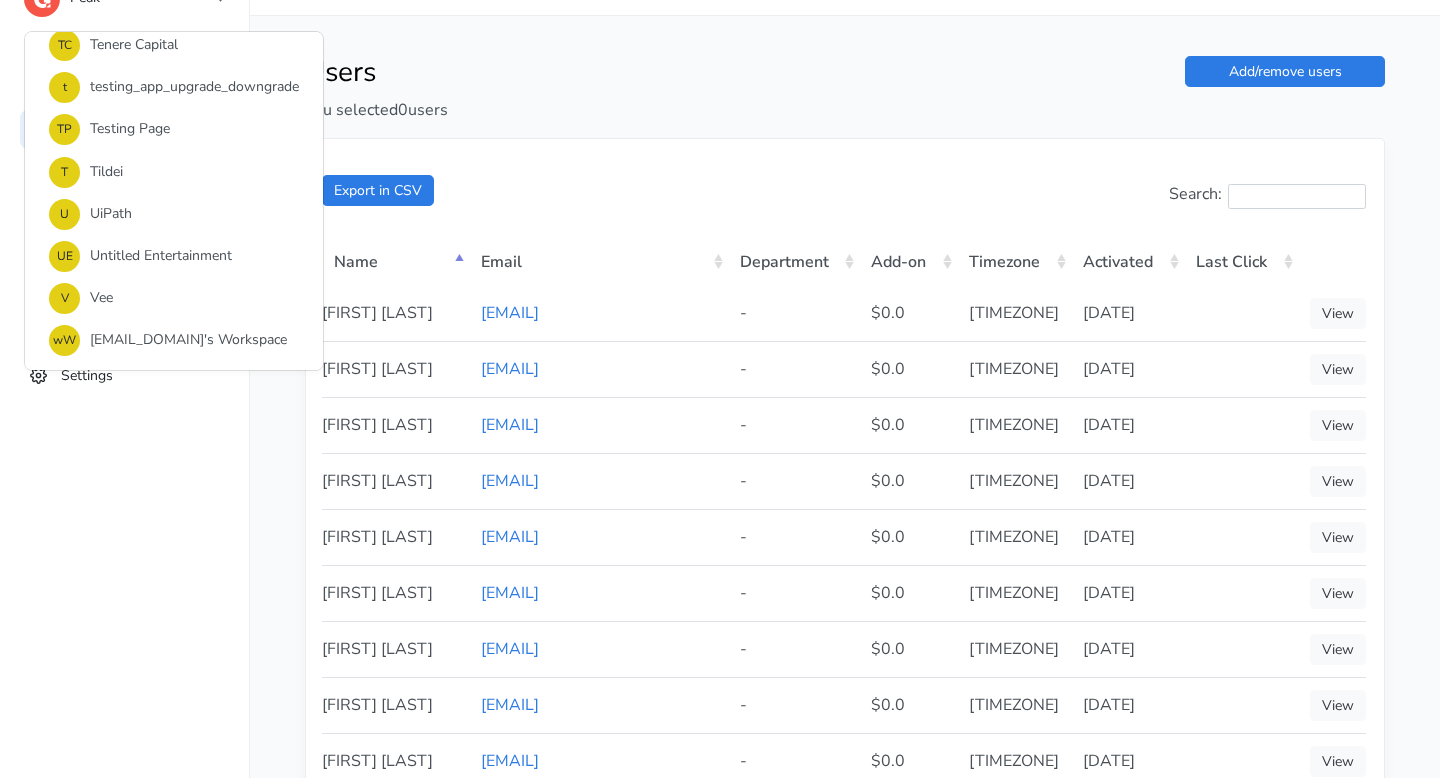 click on "Users" at bounding box center [567, 73] 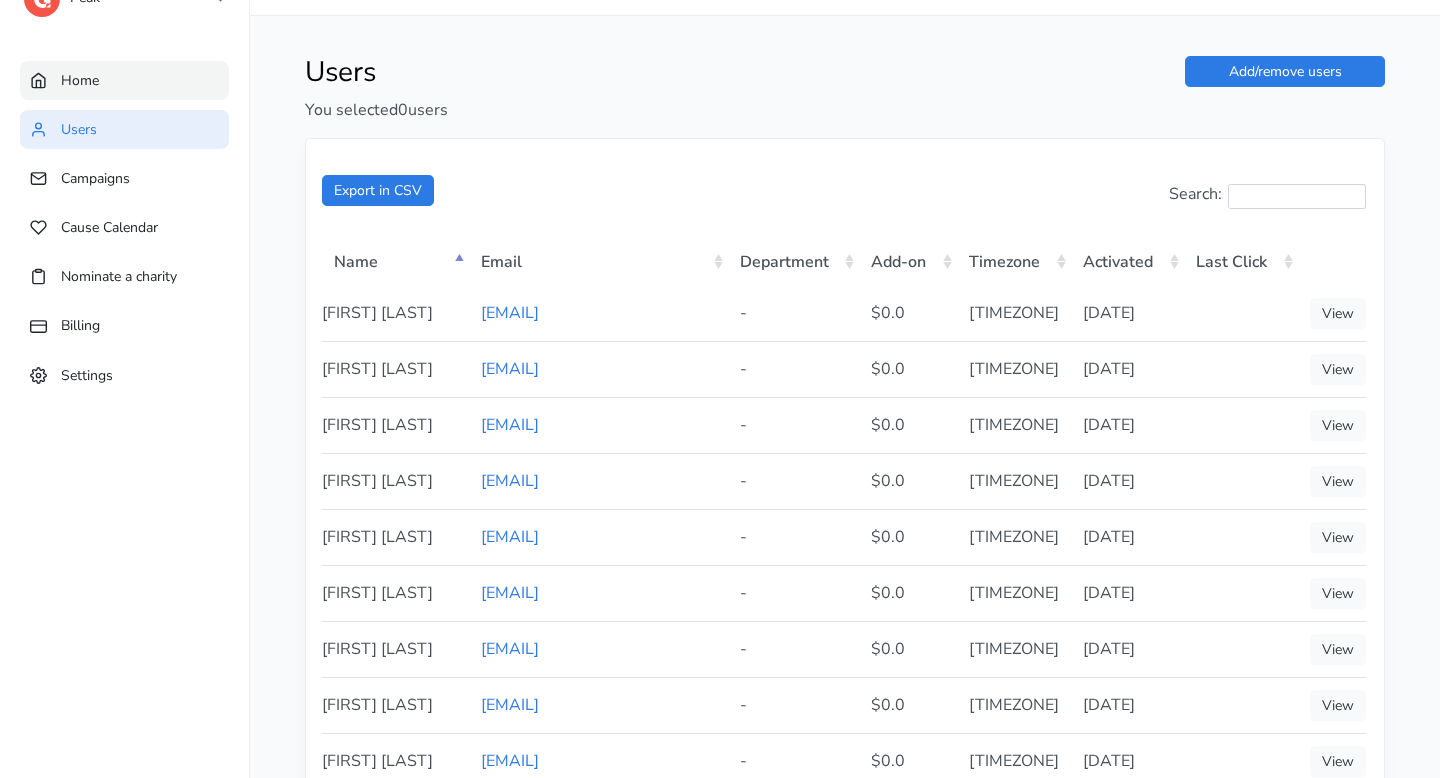 click on "Home" at bounding box center (124, 80) 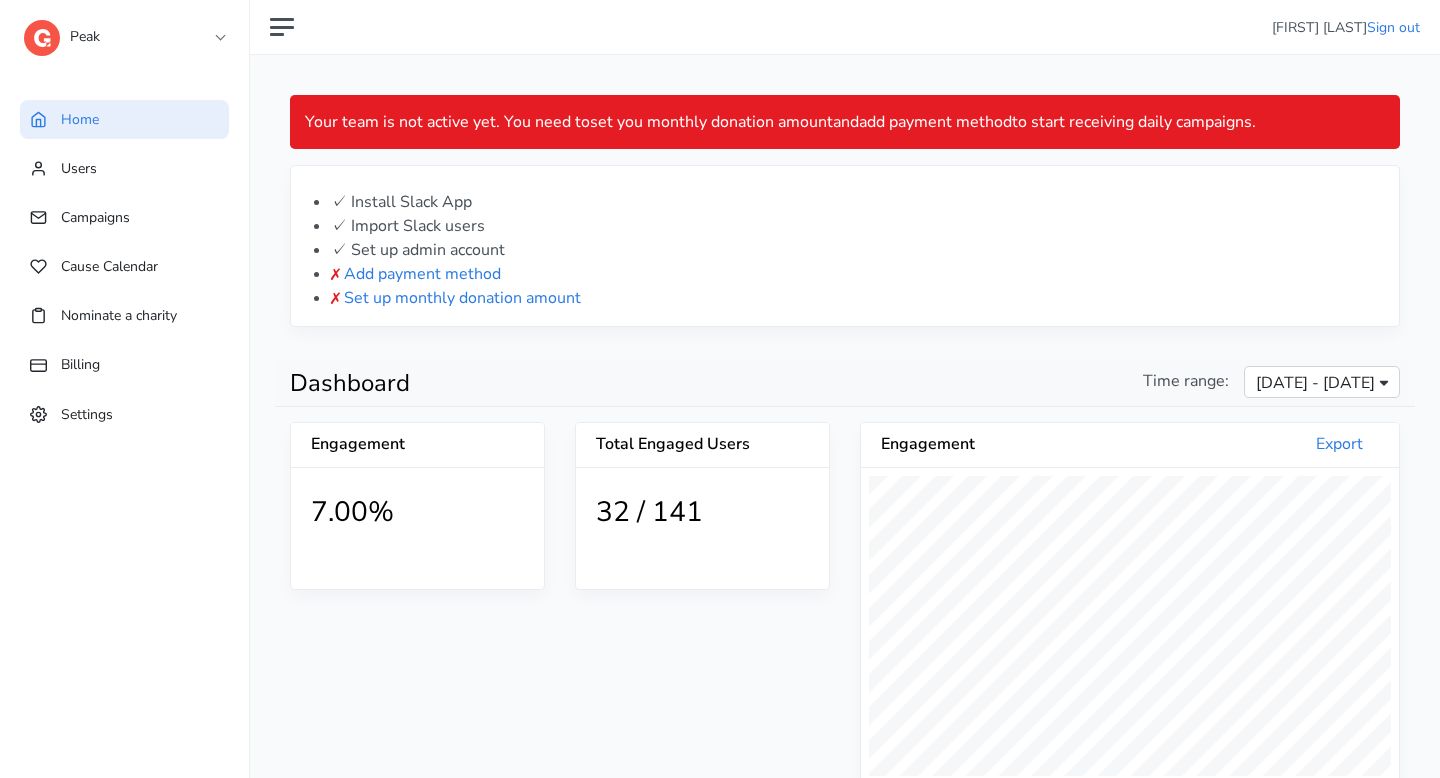 scroll, scrollTop: 999640, scrollLeft: 999462, axis: both 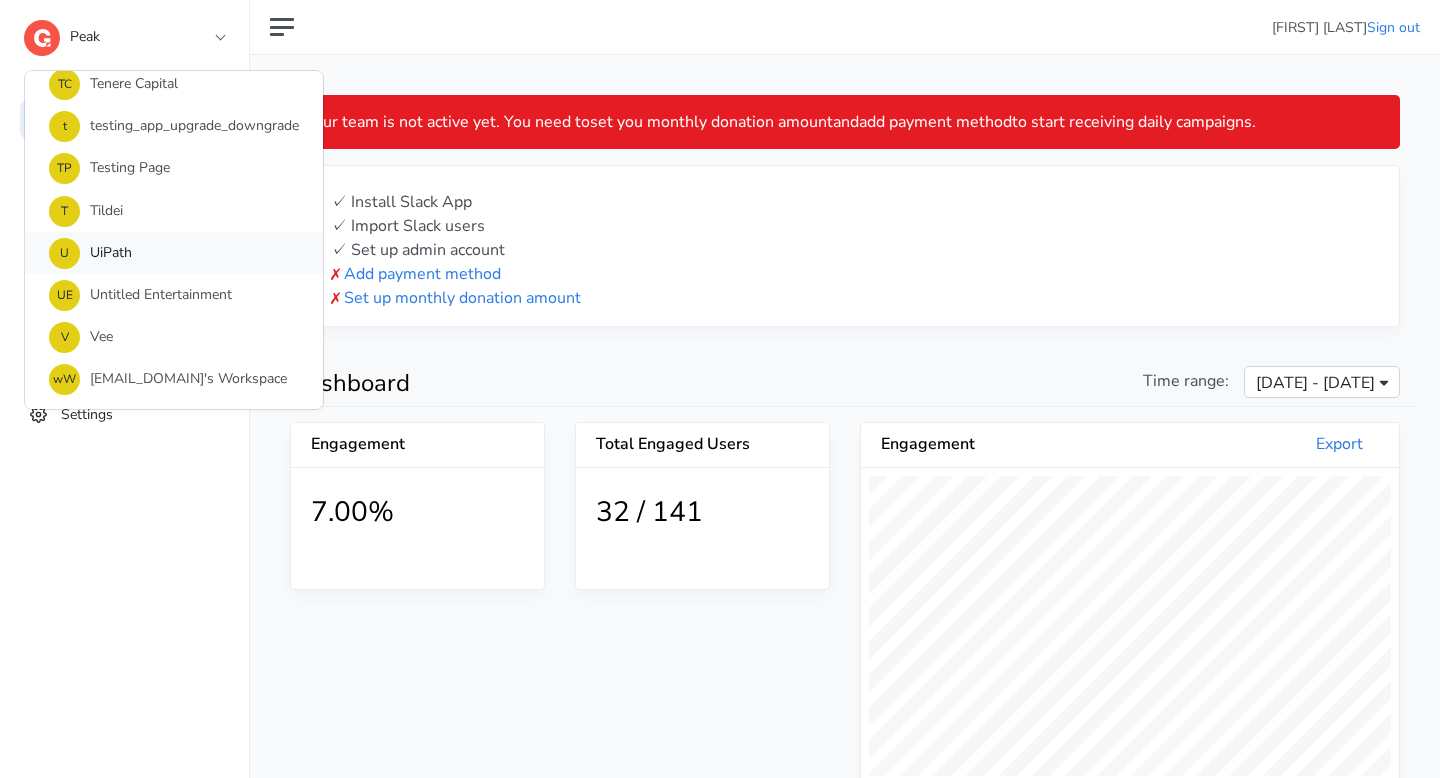 click on "U UiPath" at bounding box center [174, 253] 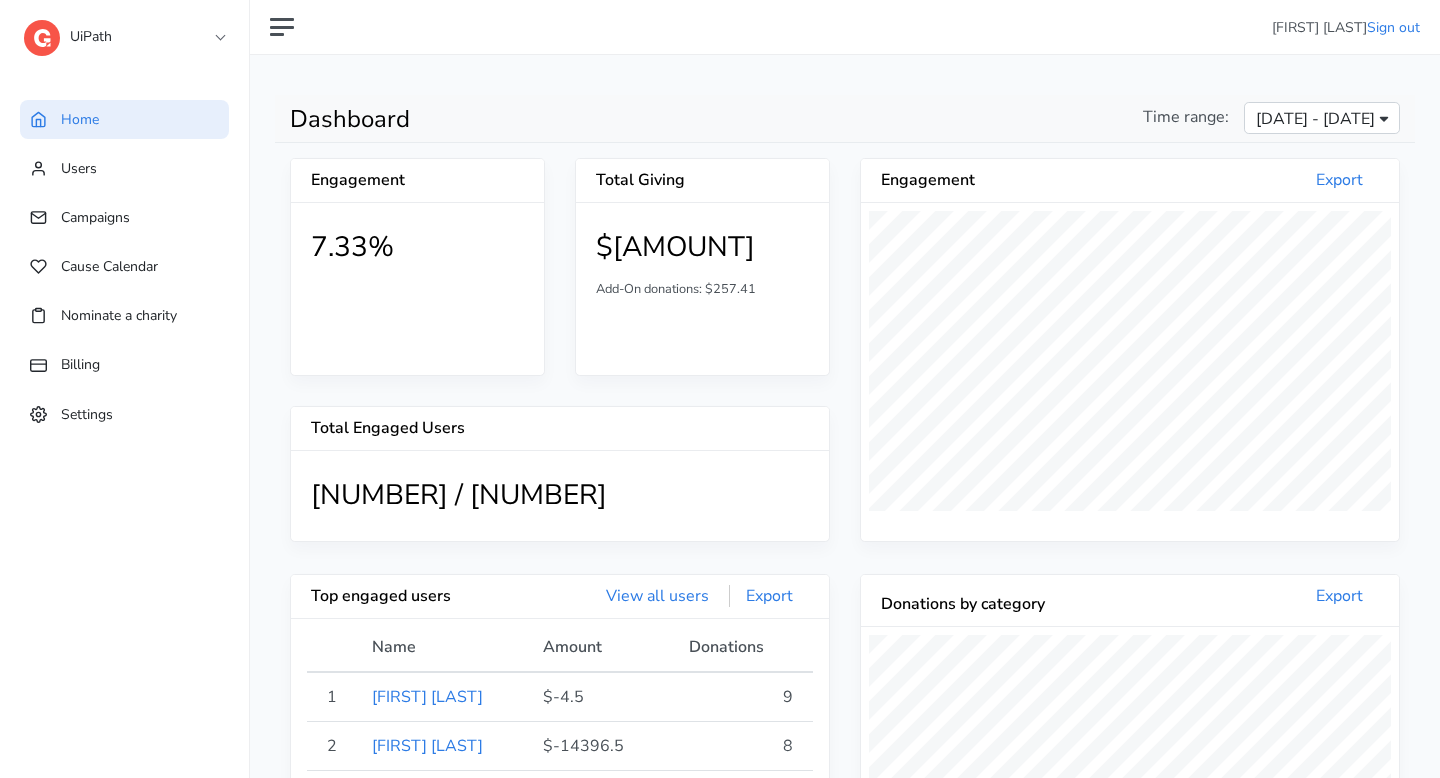 scroll, scrollTop: 999618, scrollLeft: 999462, axis: both 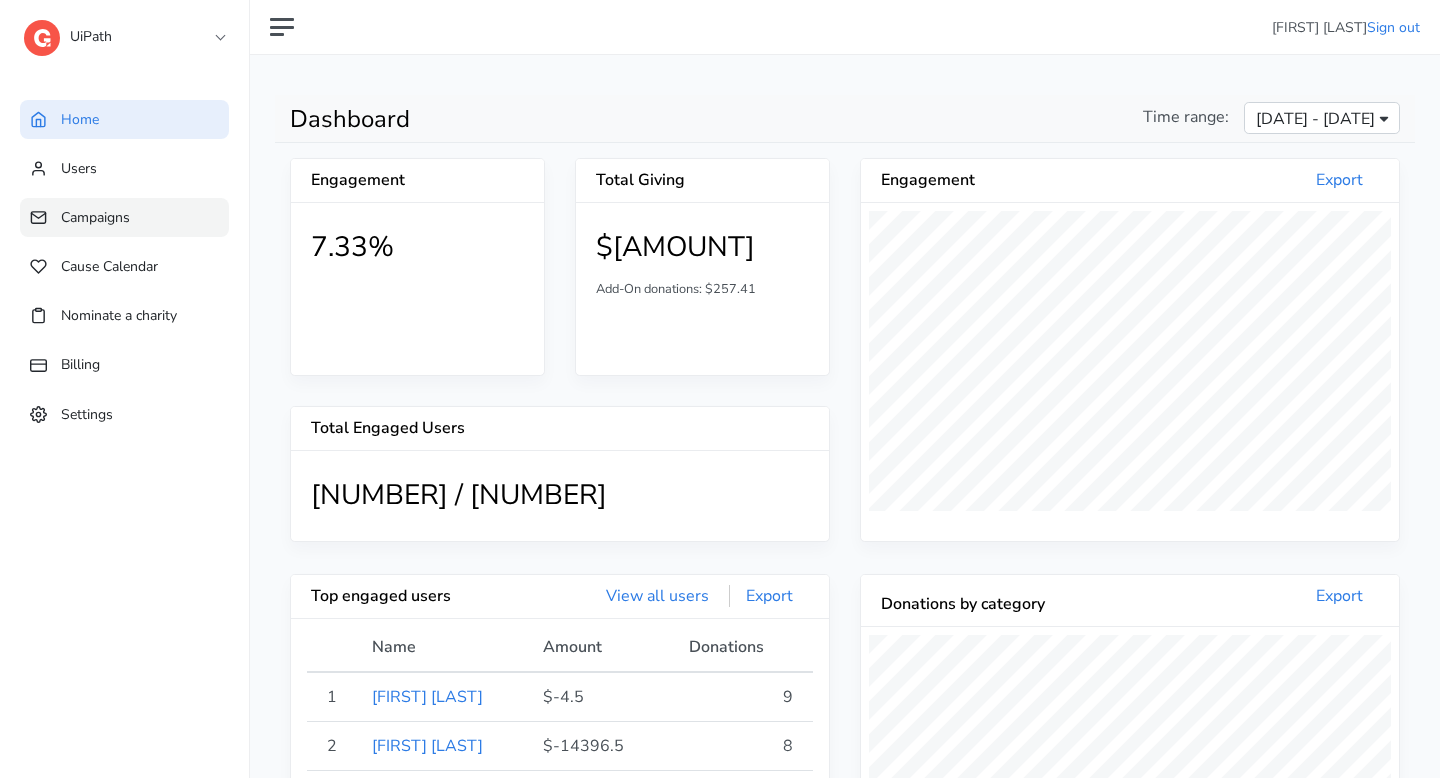 click on "Campaigns" at bounding box center [124, 217] 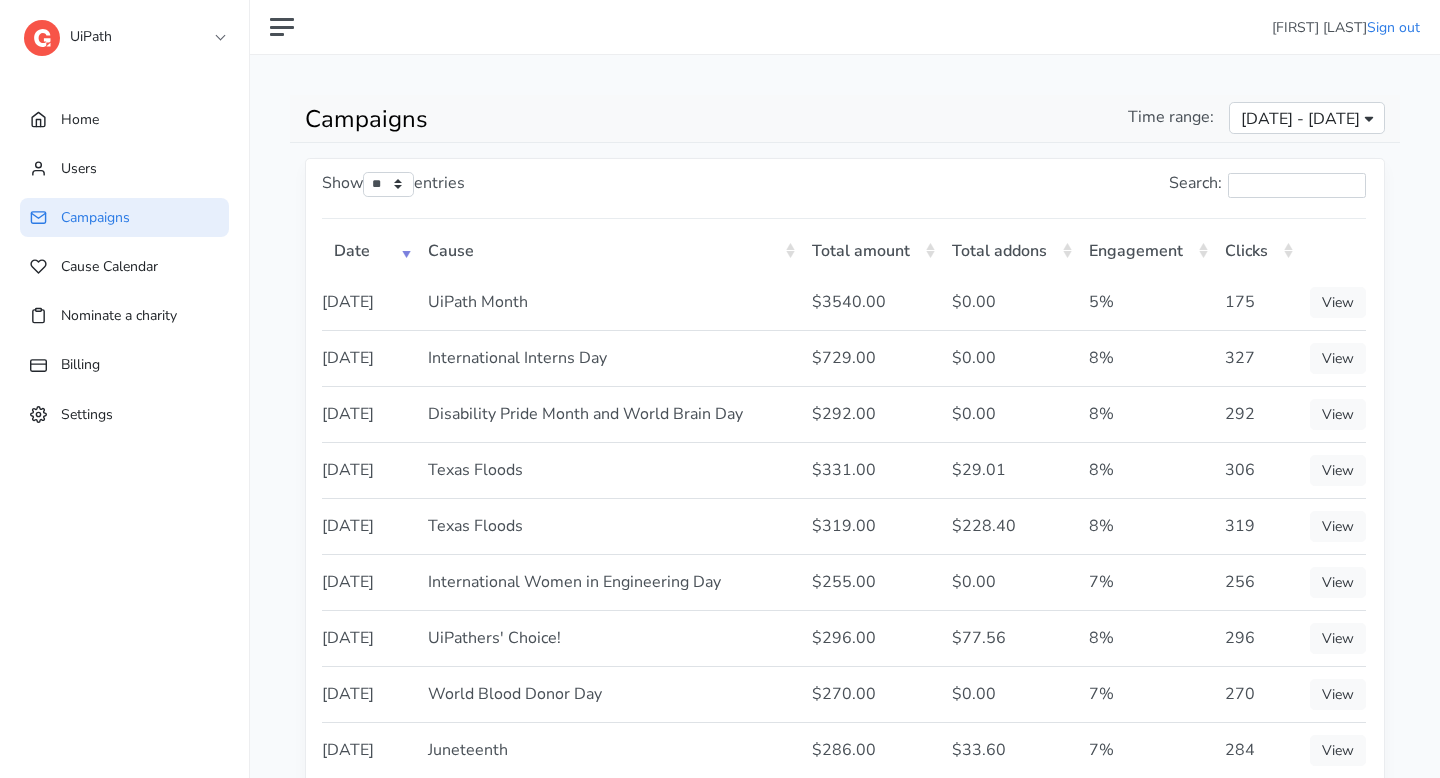 scroll, scrollTop: 0, scrollLeft: 0, axis: both 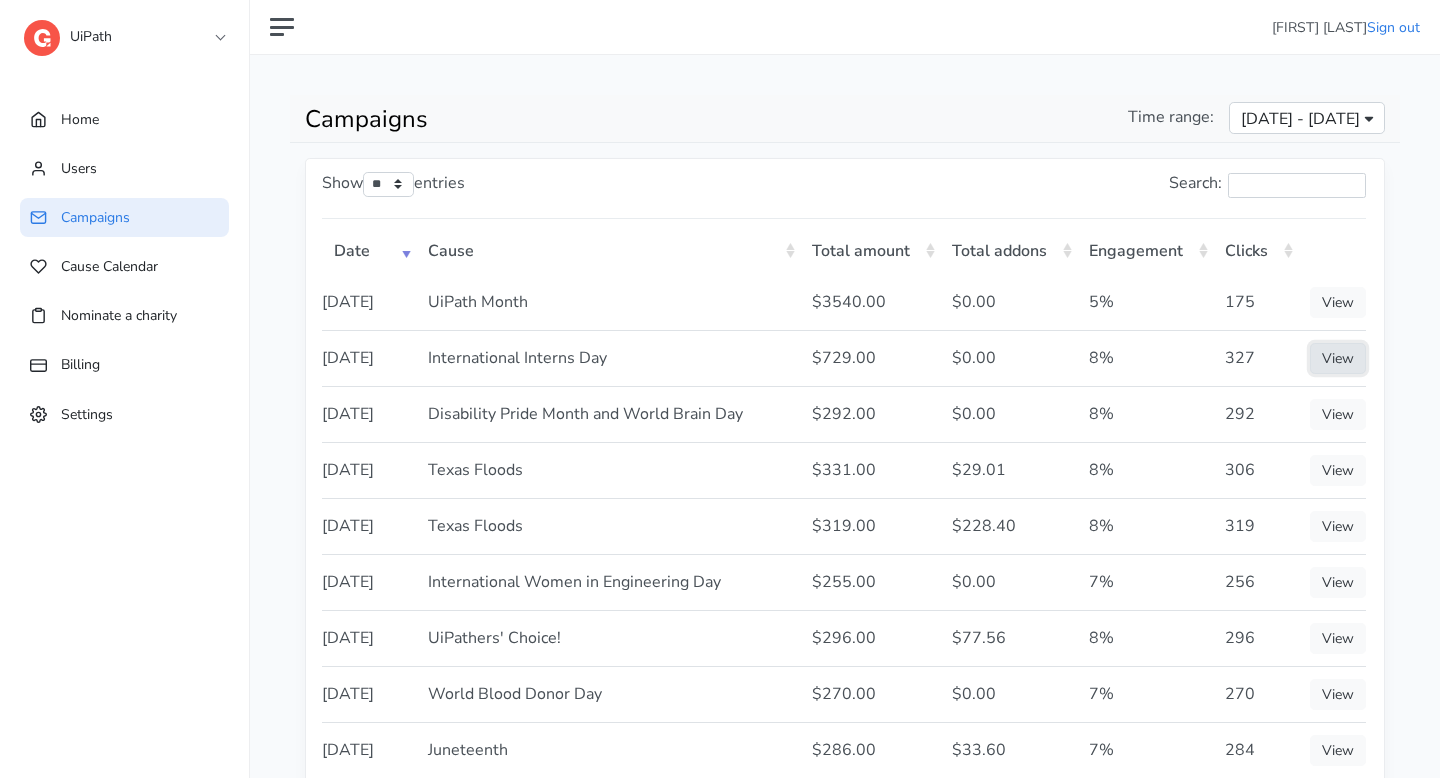 click on "View" at bounding box center [1338, 358] 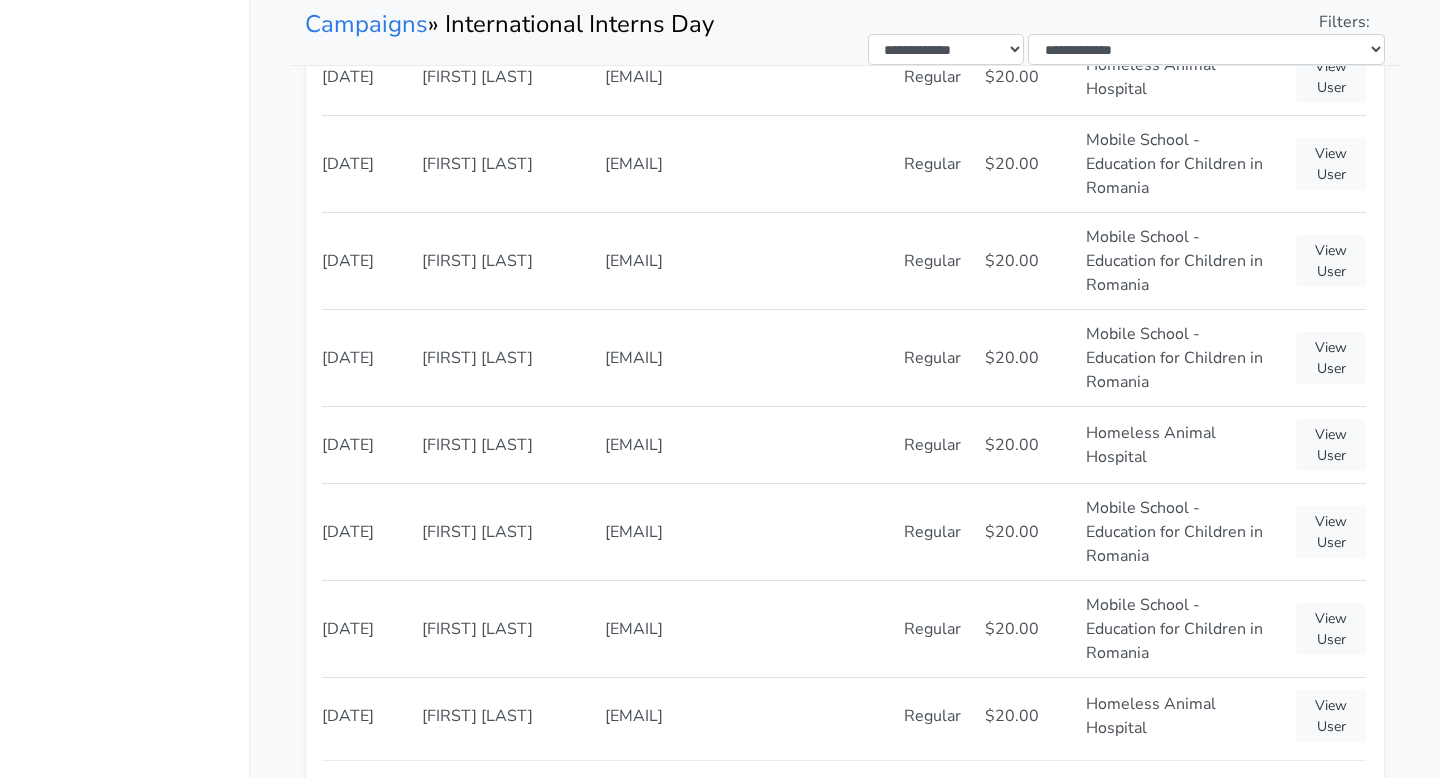 scroll, scrollTop: 577, scrollLeft: 0, axis: vertical 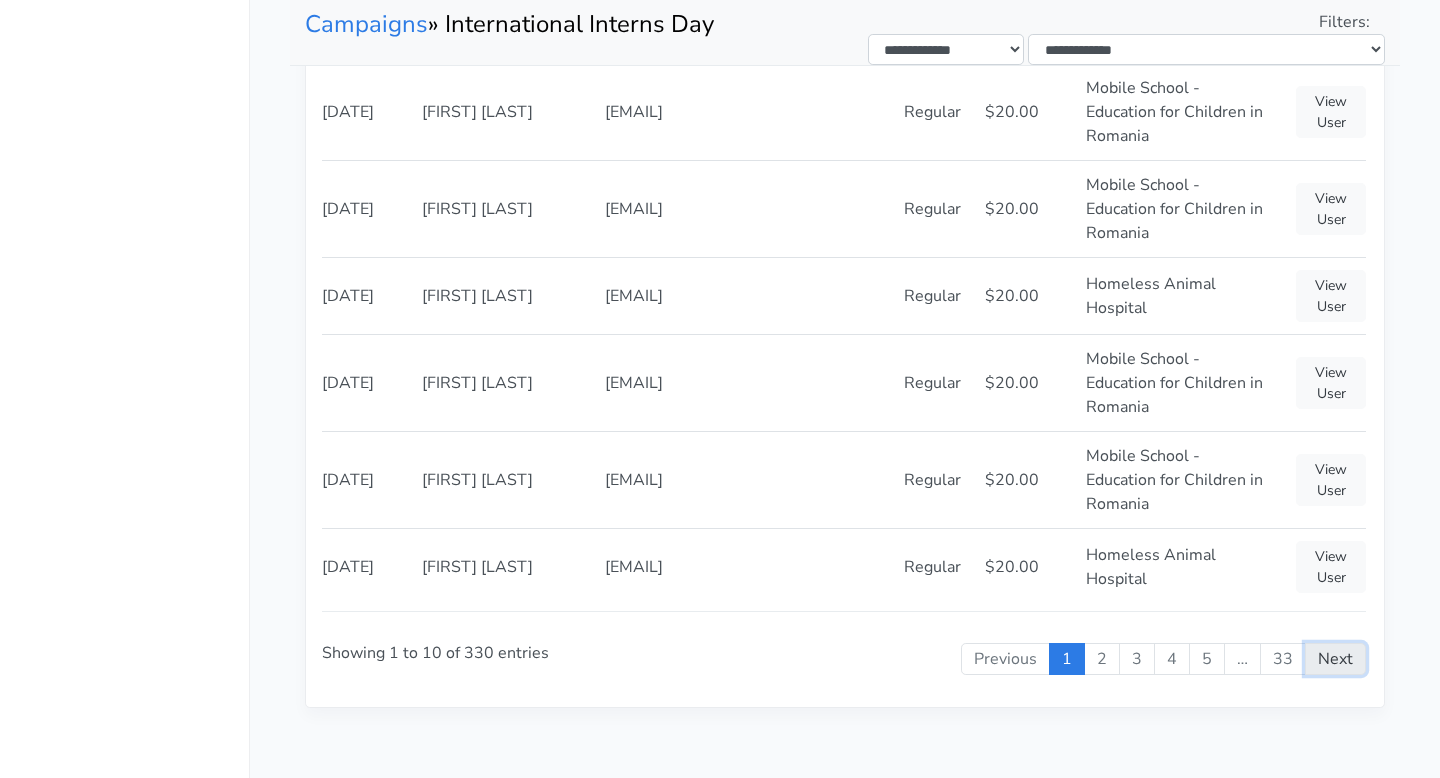 click on "Next" at bounding box center [1335, 659] 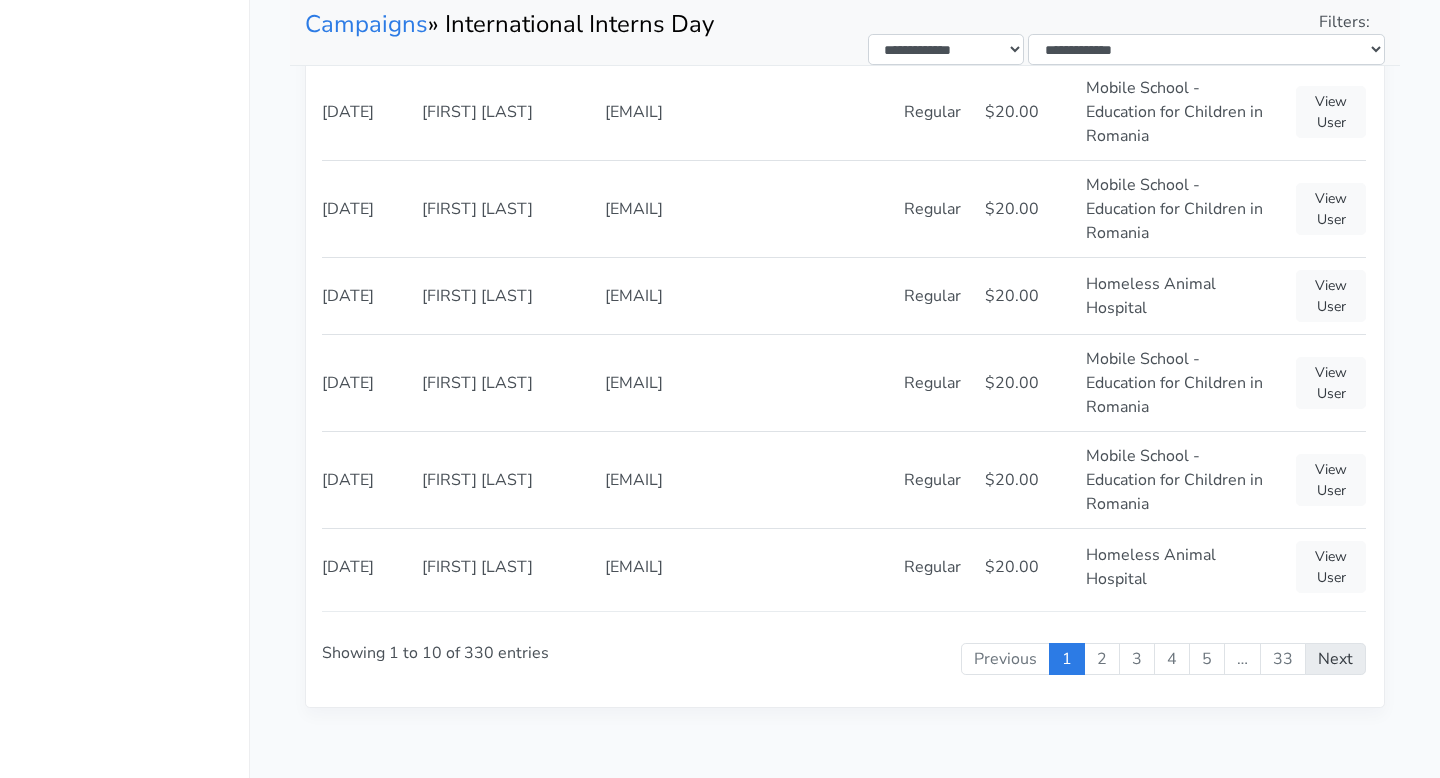 scroll, scrollTop: 557, scrollLeft: 0, axis: vertical 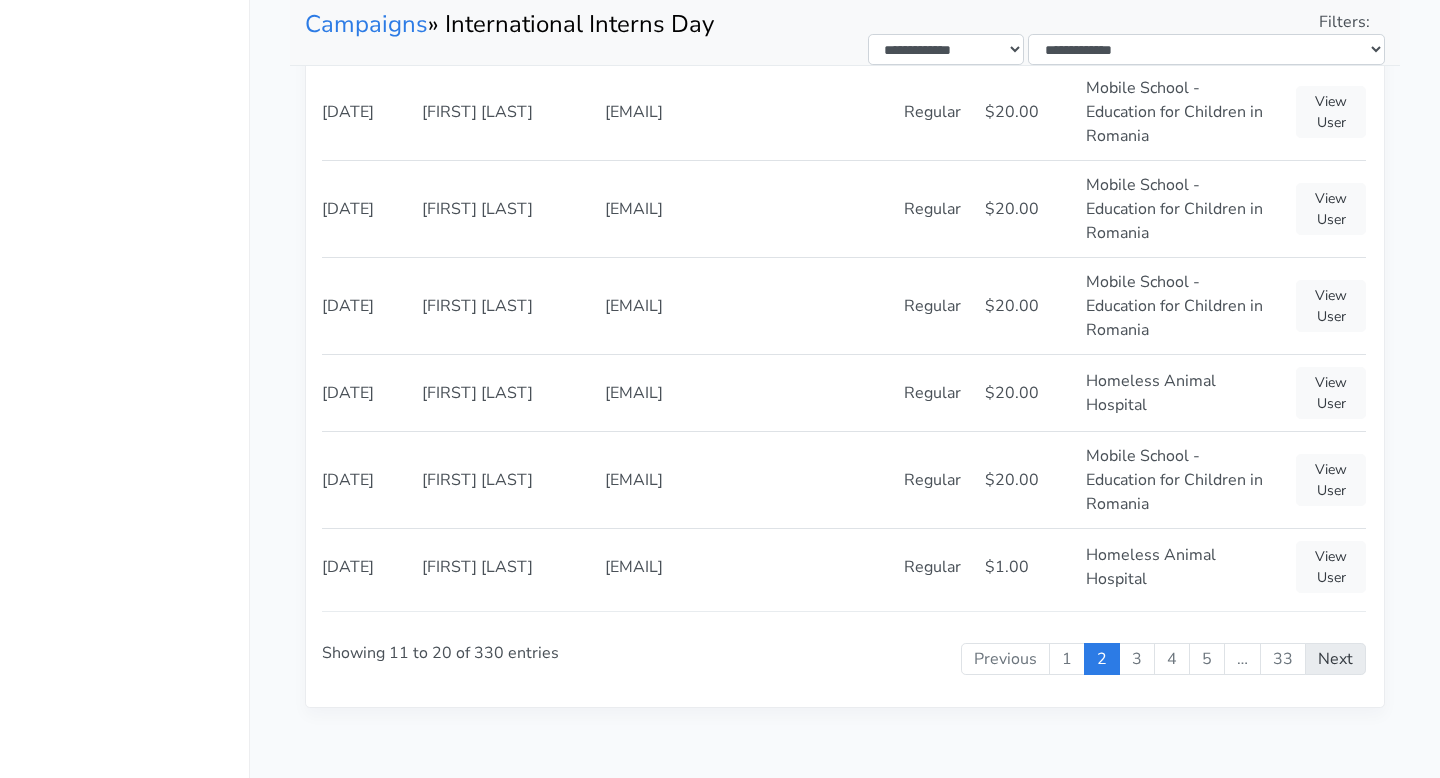 click on "Next" at bounding box center (1335, 659) 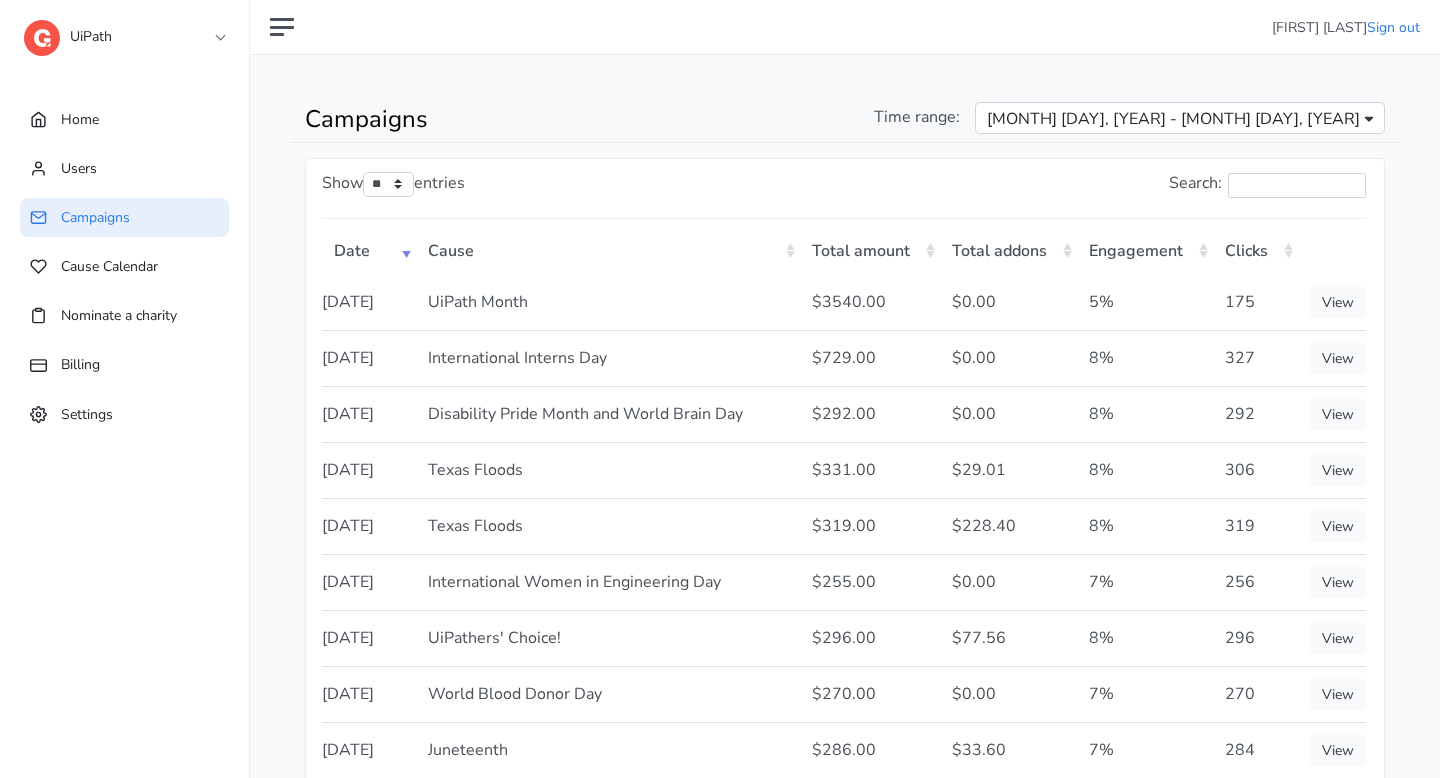 scroll, scrollTop: 0, scrollLeft: 0, axis: both 